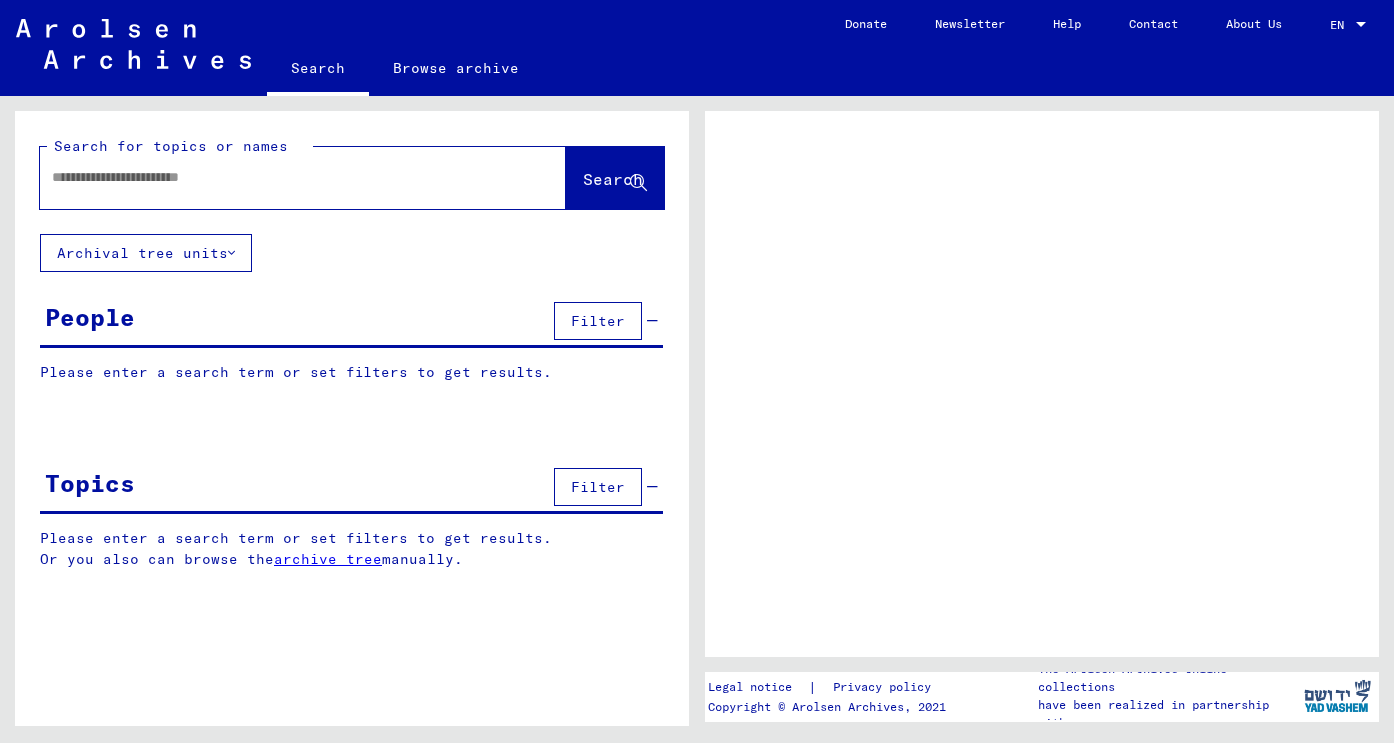 scroll, scrollTop: 0, scrollLeft: 0, axis: both 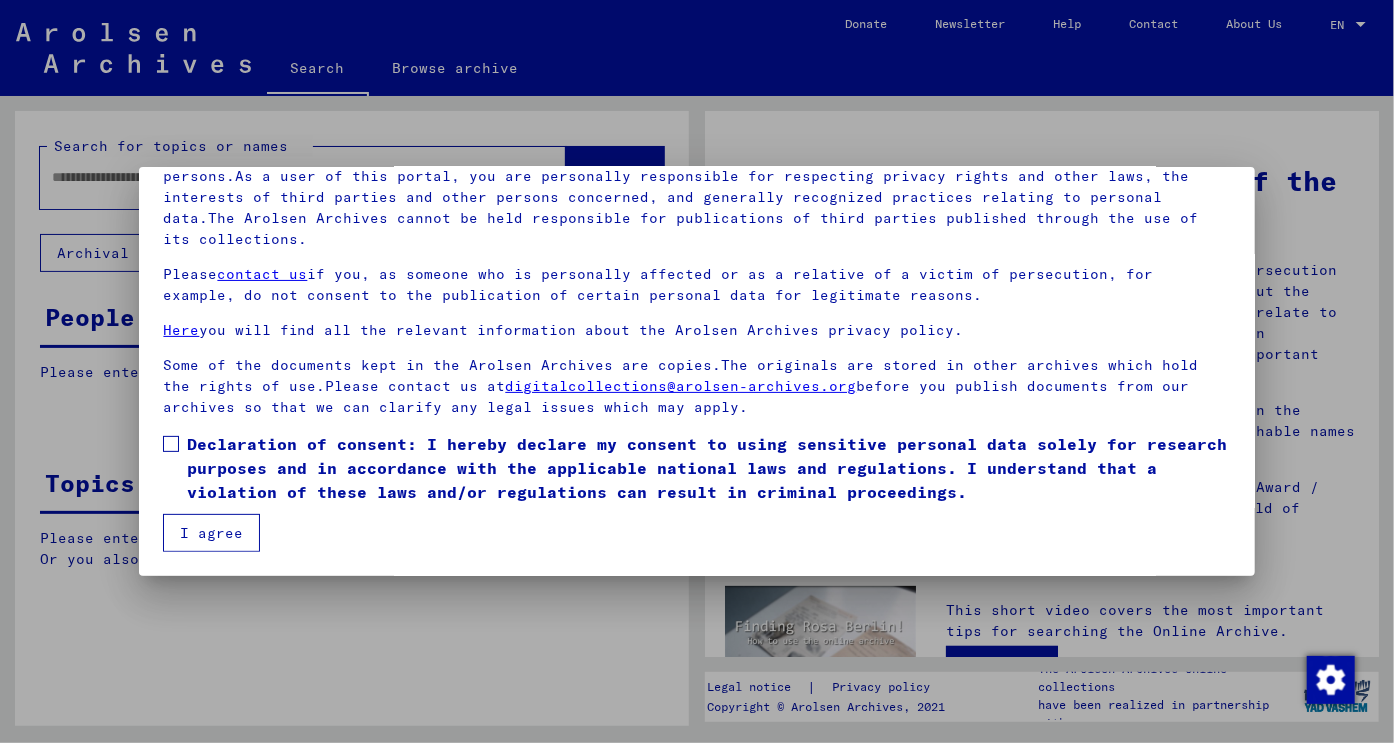 click at bounding box center [171, 444] 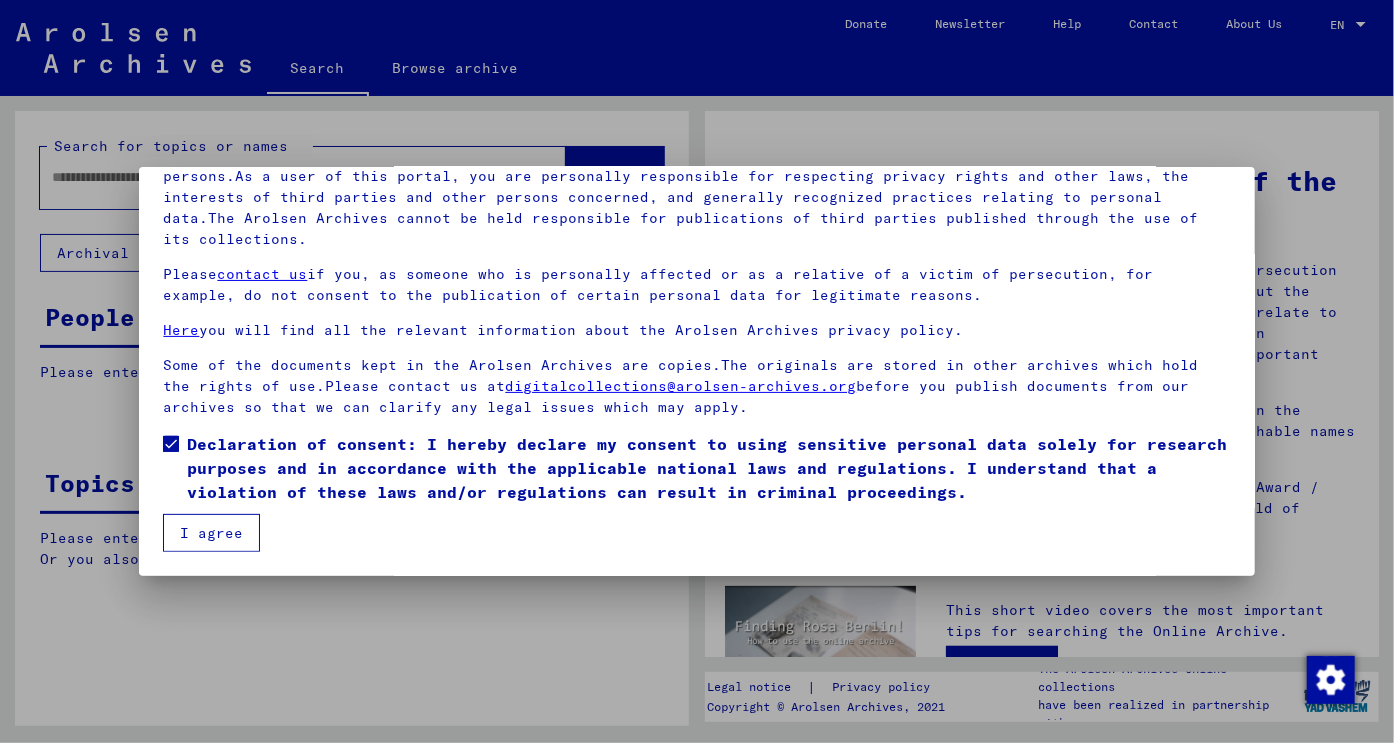 click on "I agree" at bounding box center [211, 533] 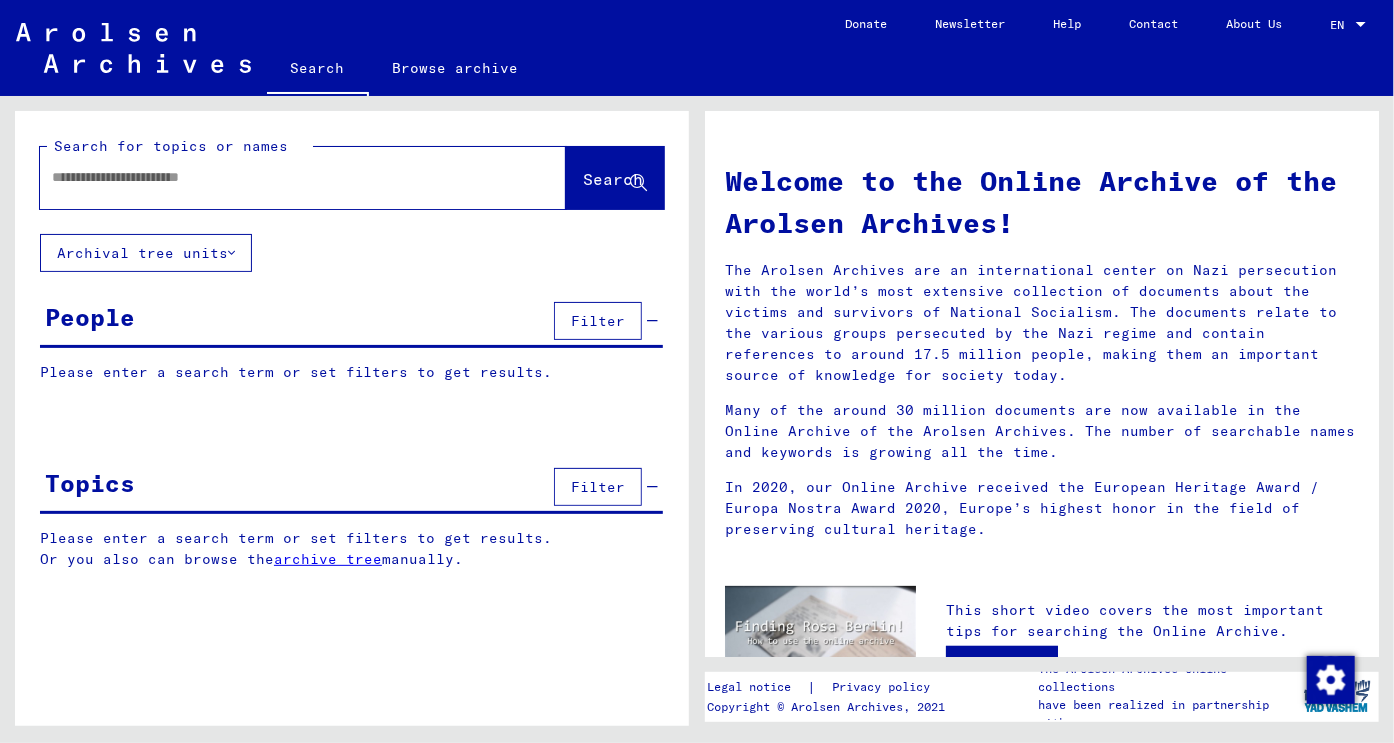 click at bounding box center [279, 177] 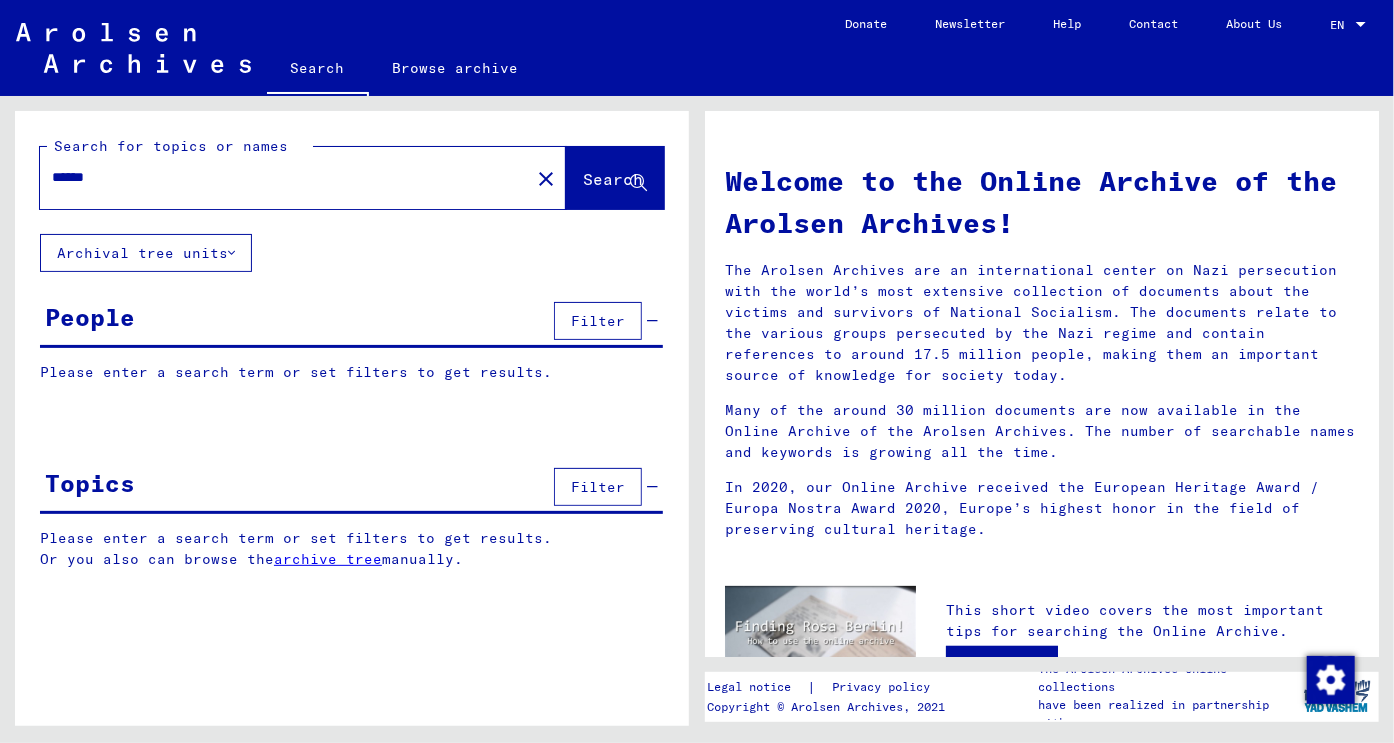 type on "******" 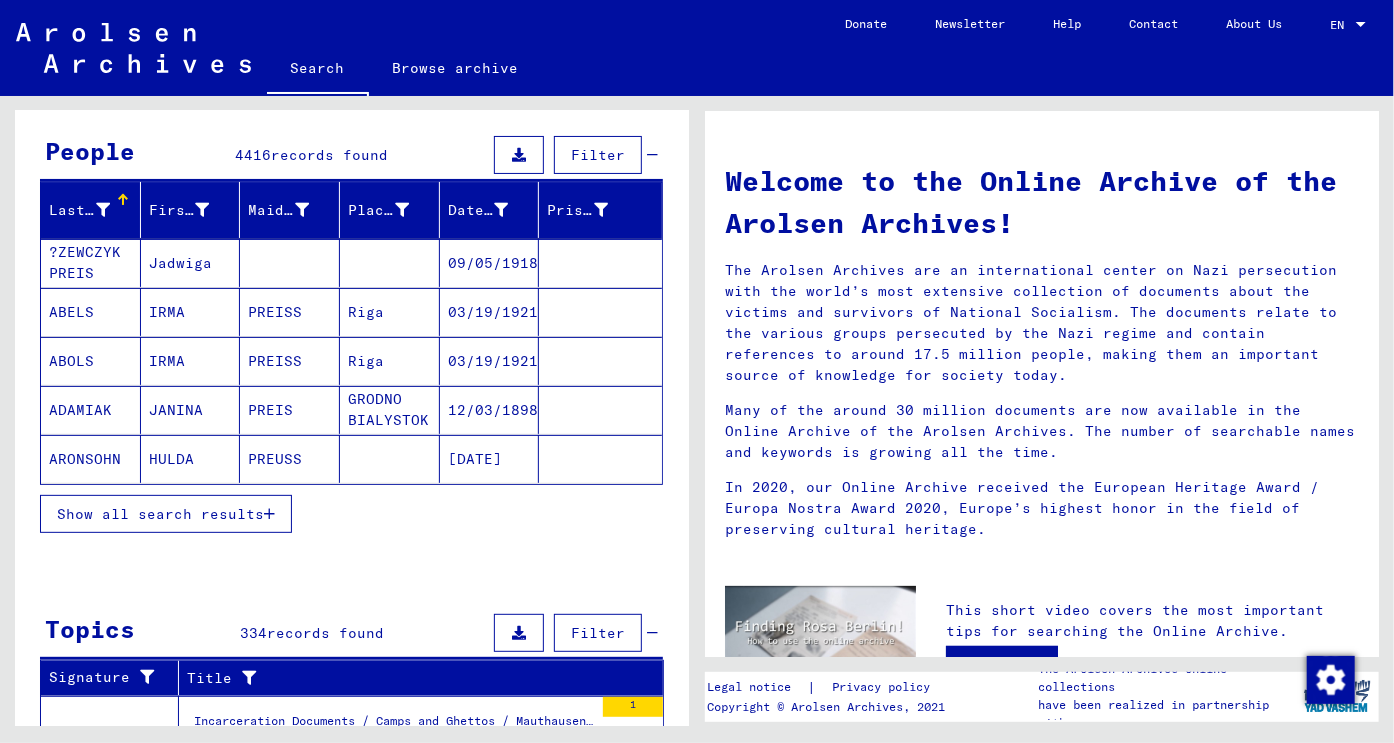 scroll, scrollTop: 200, scrollLeft: 0, axis: vertical 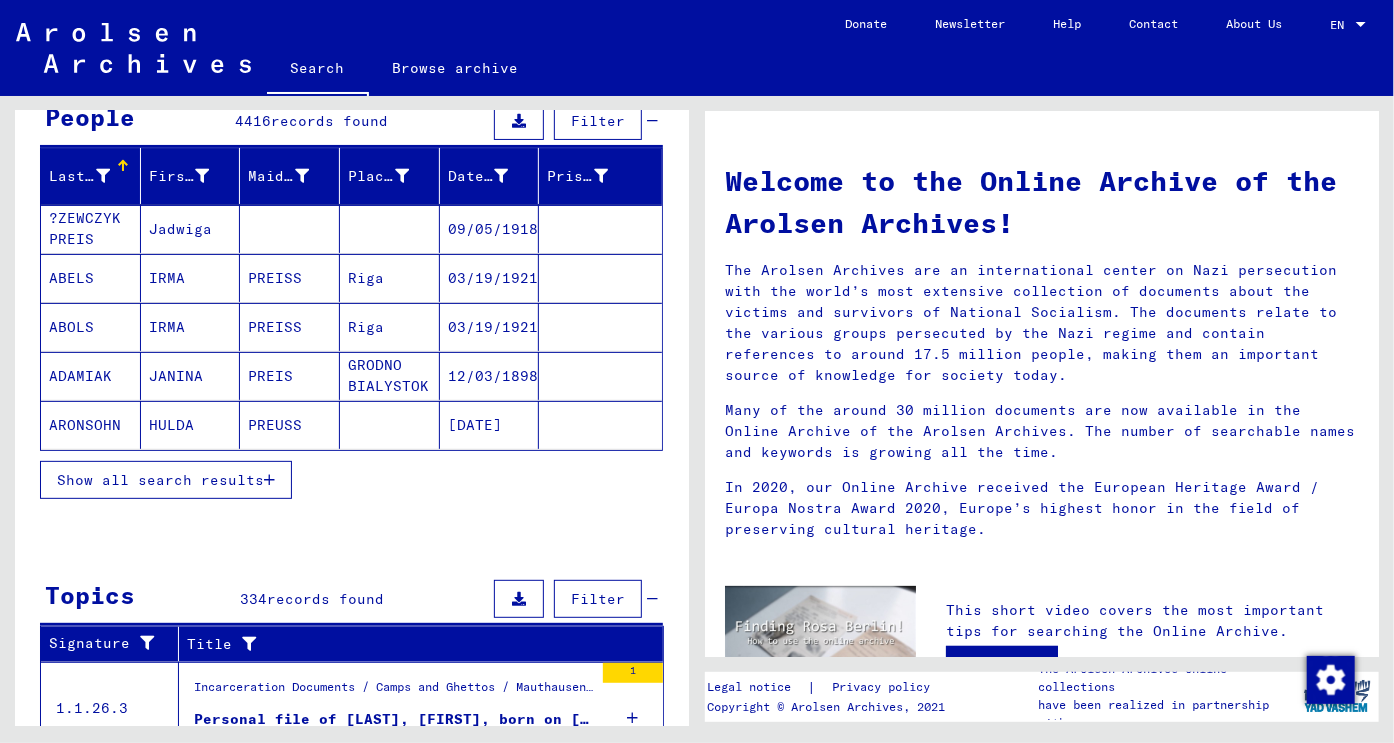click on "Show all search results" at bounding box center (160, 480) 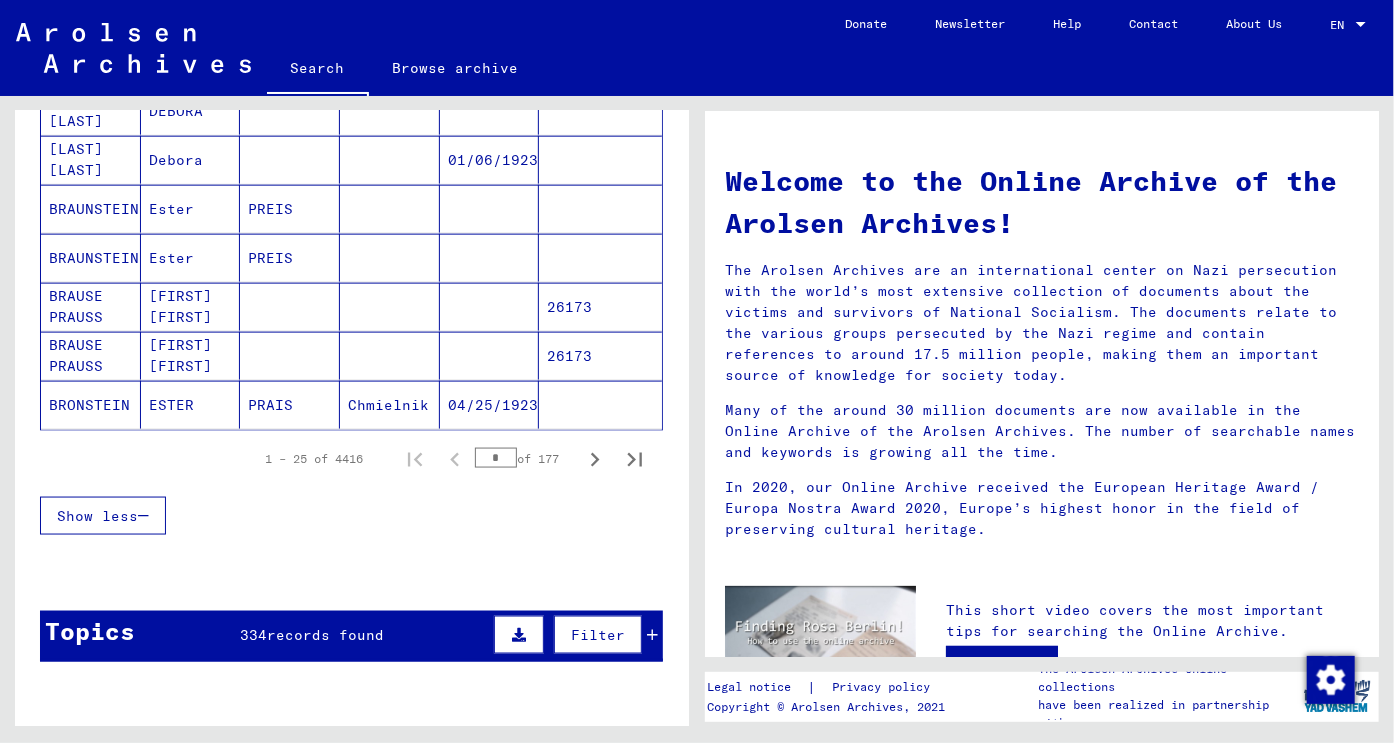 scroll, scrollTop: 1400, scrollLeft: 0, axis: vertical 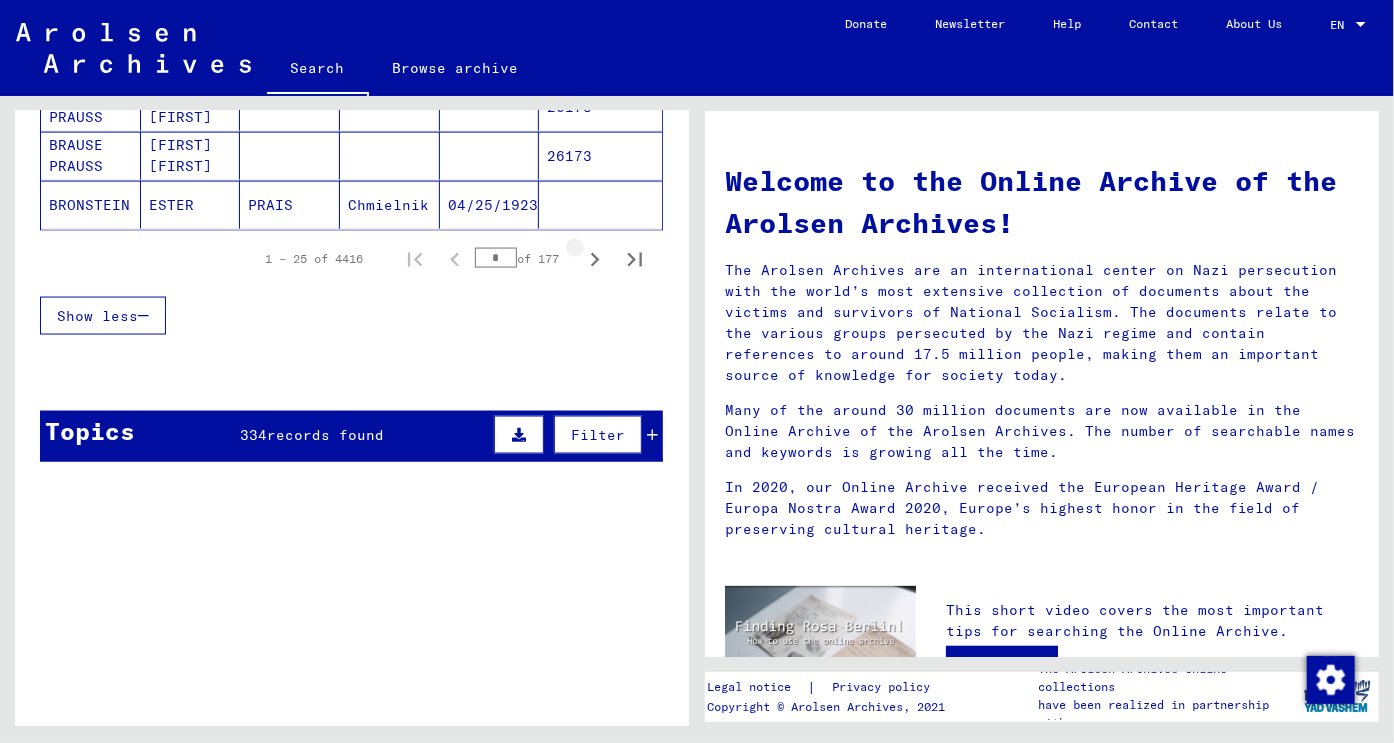 click 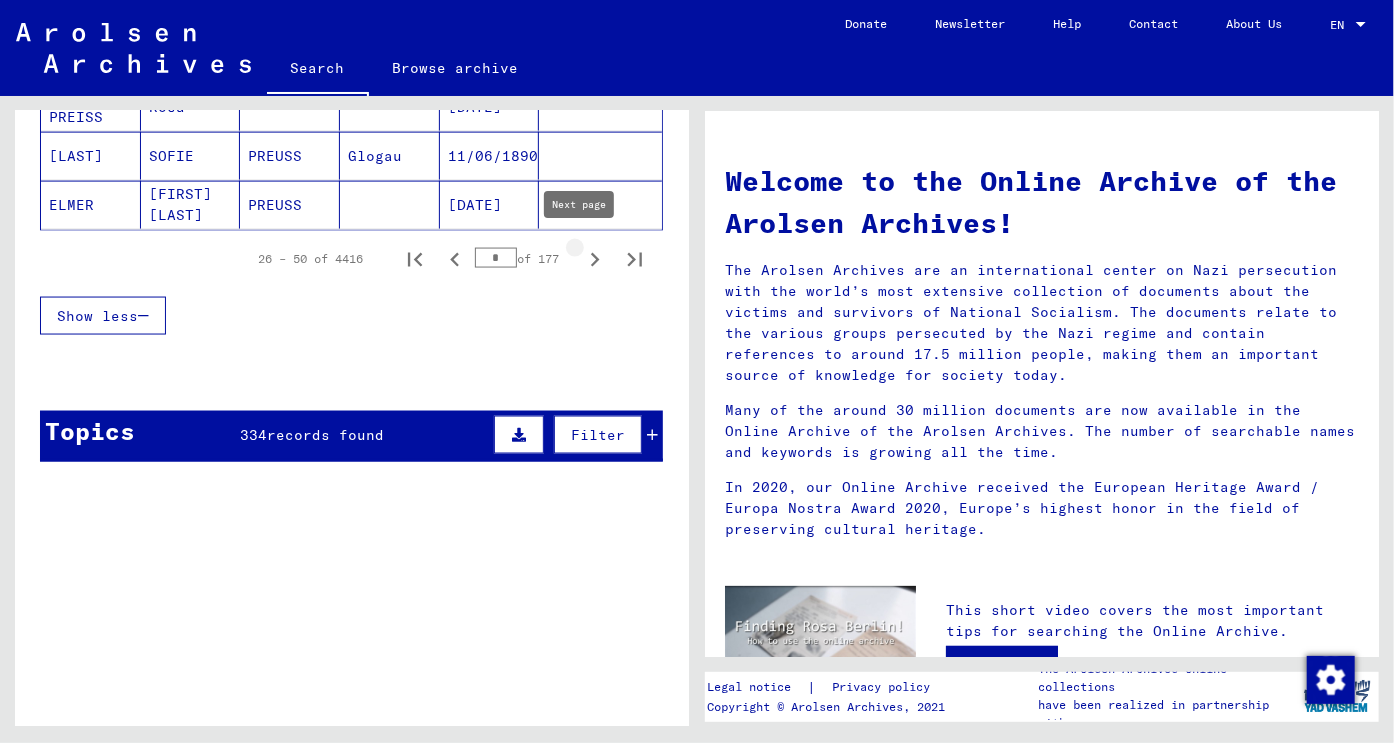 click 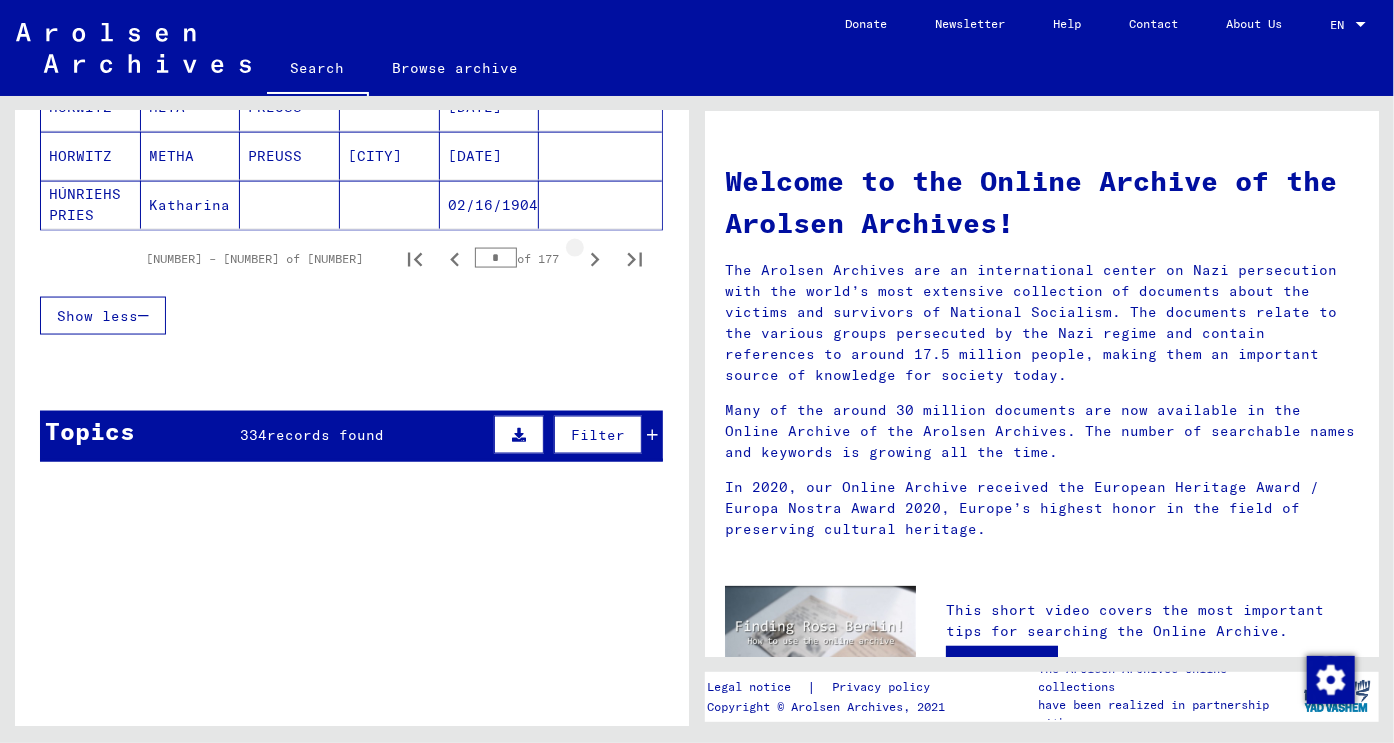 click 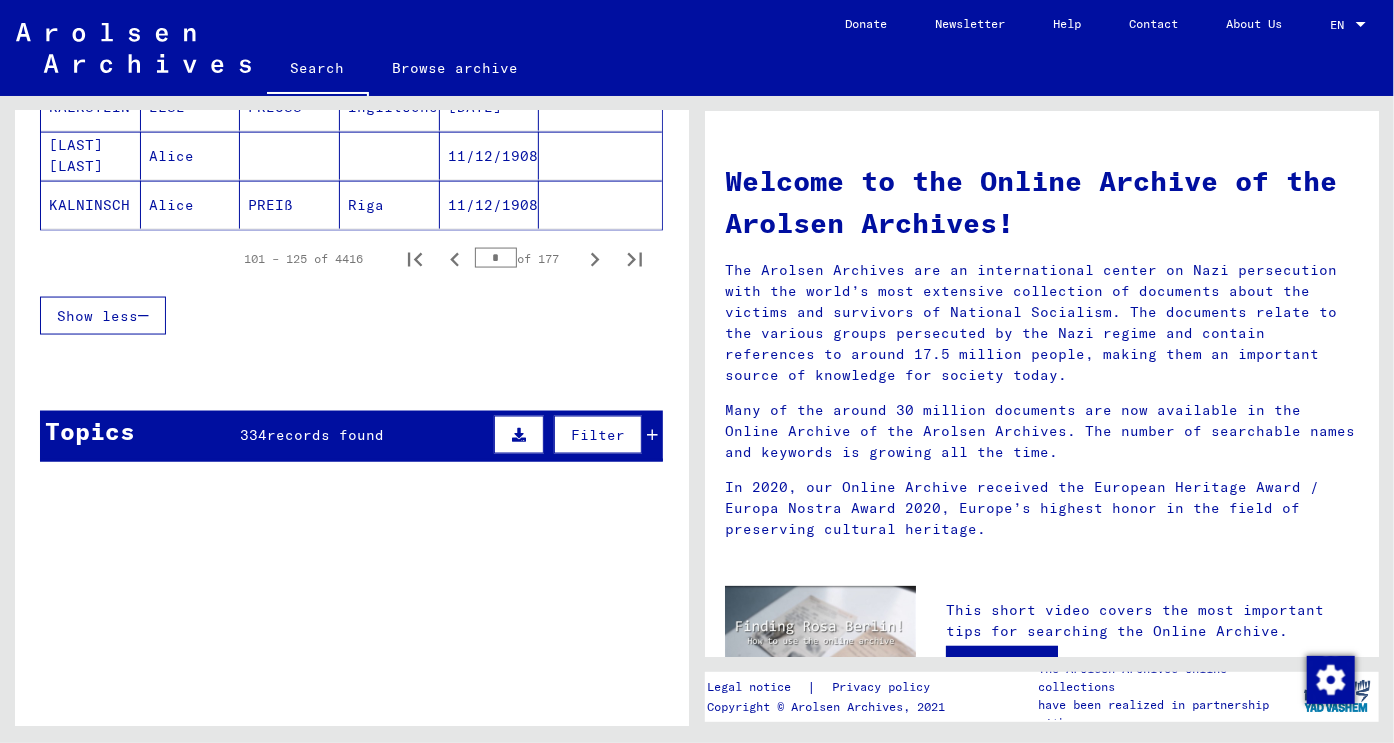 click 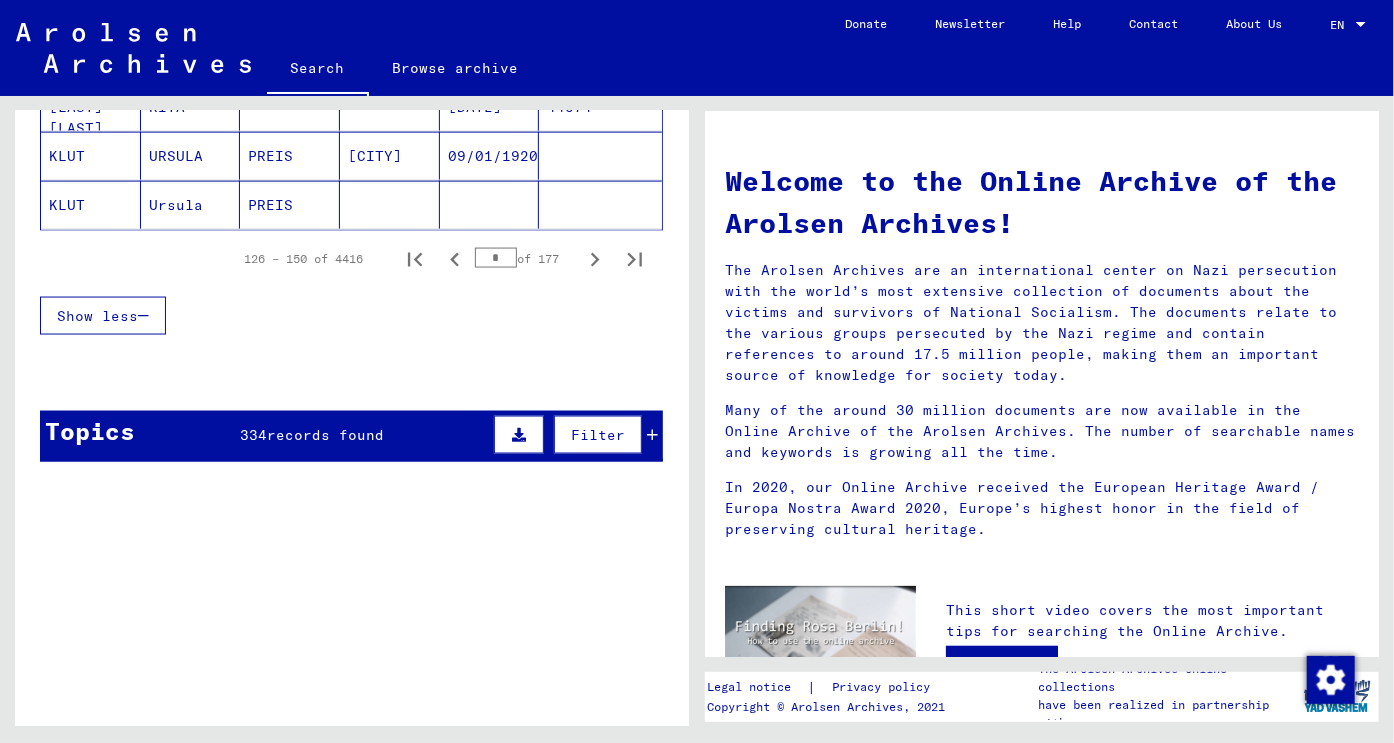 click 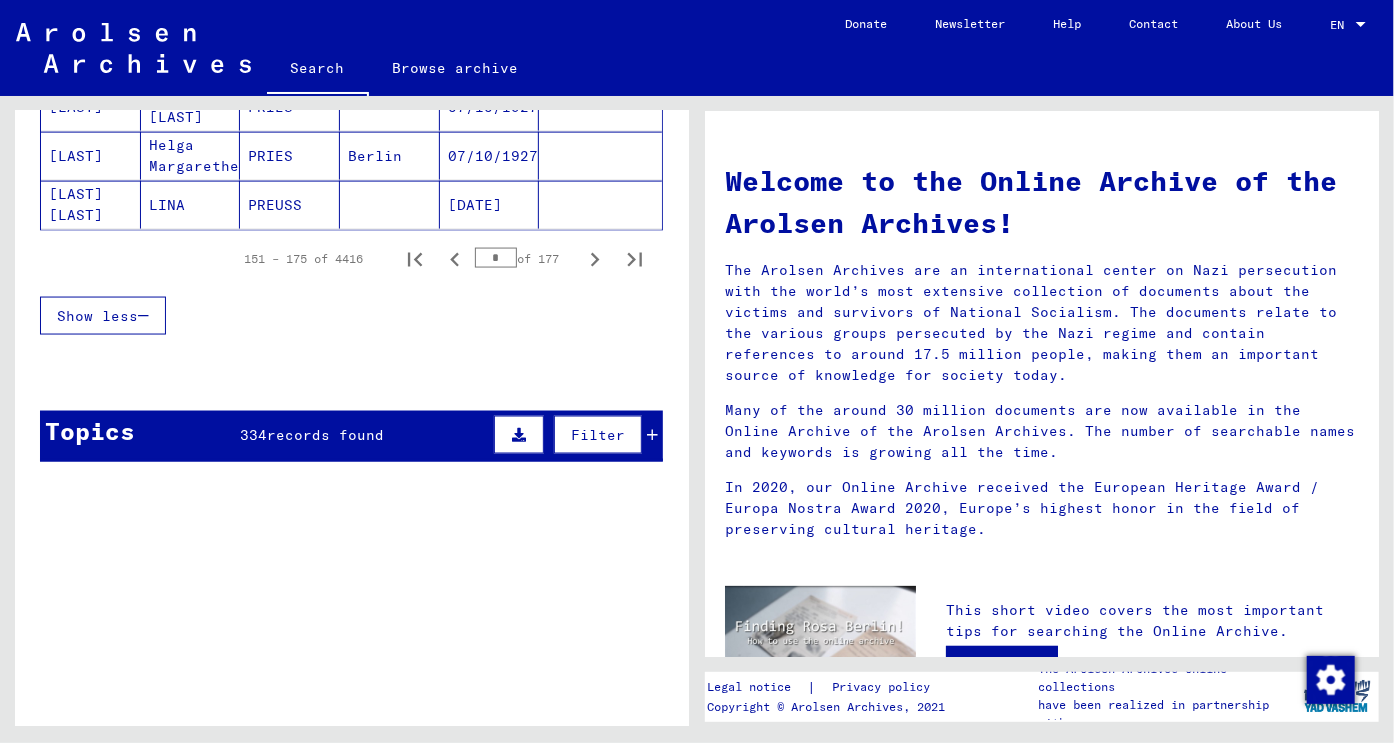 click 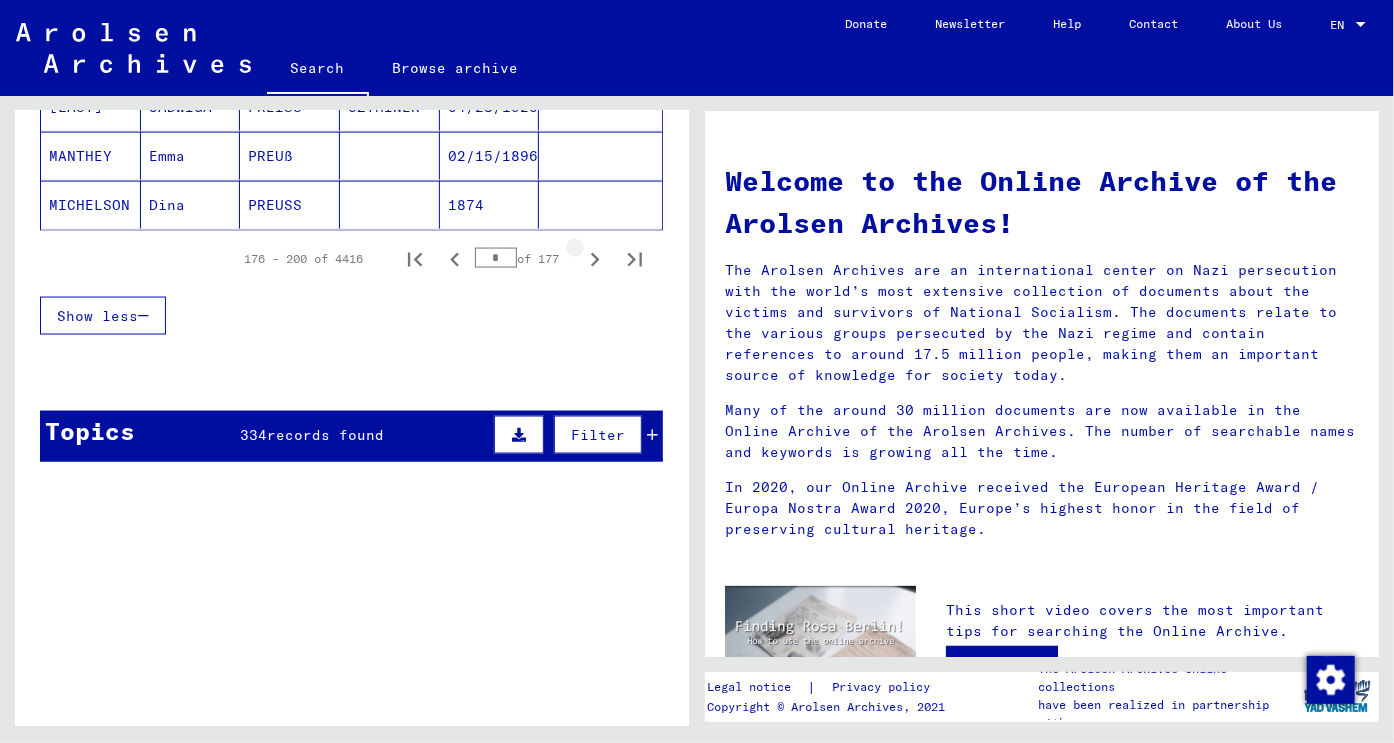 click 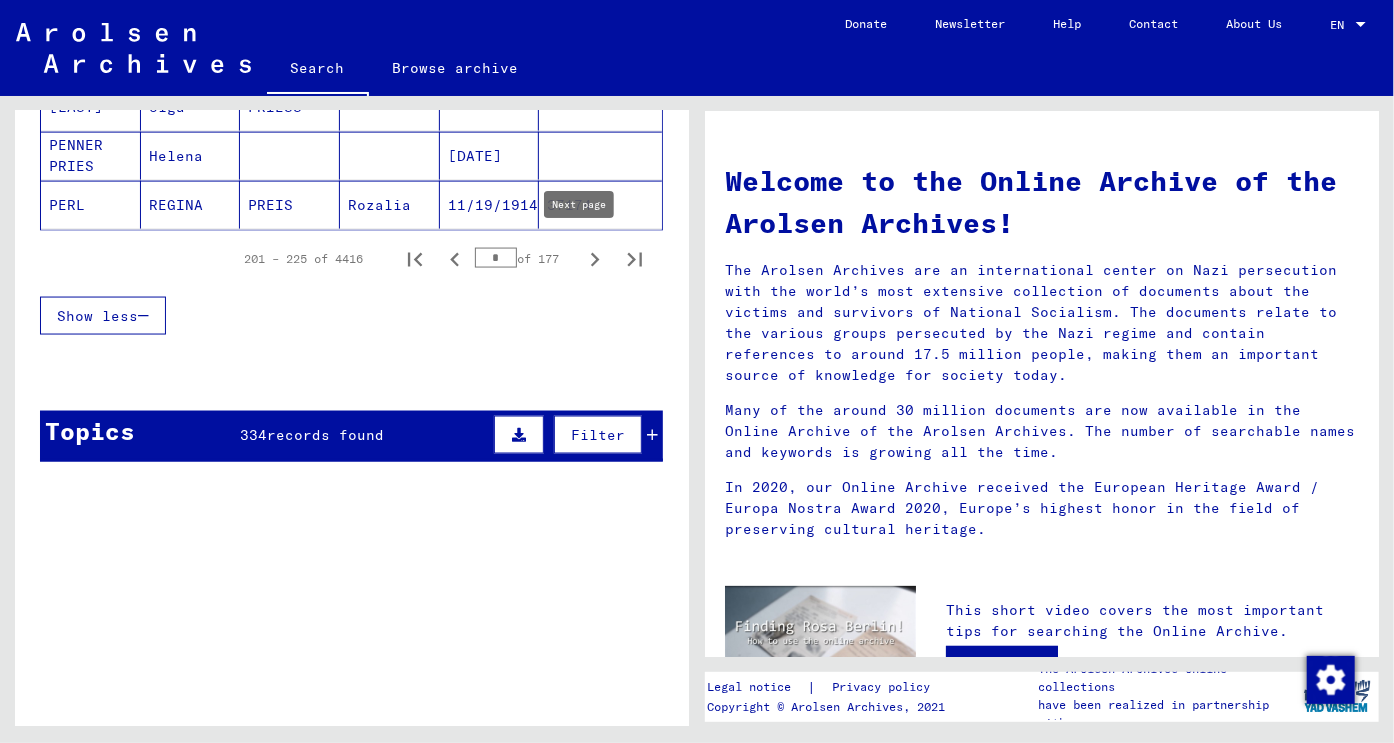 click 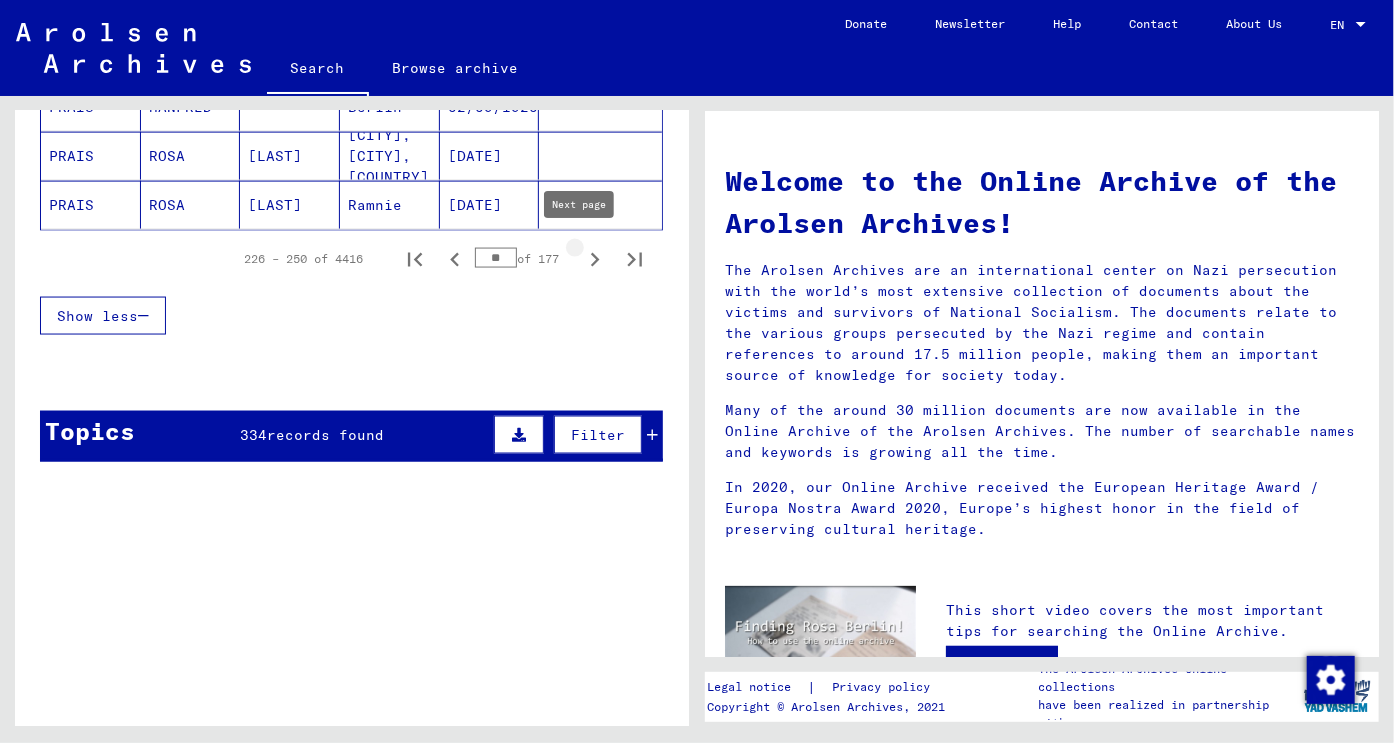 click 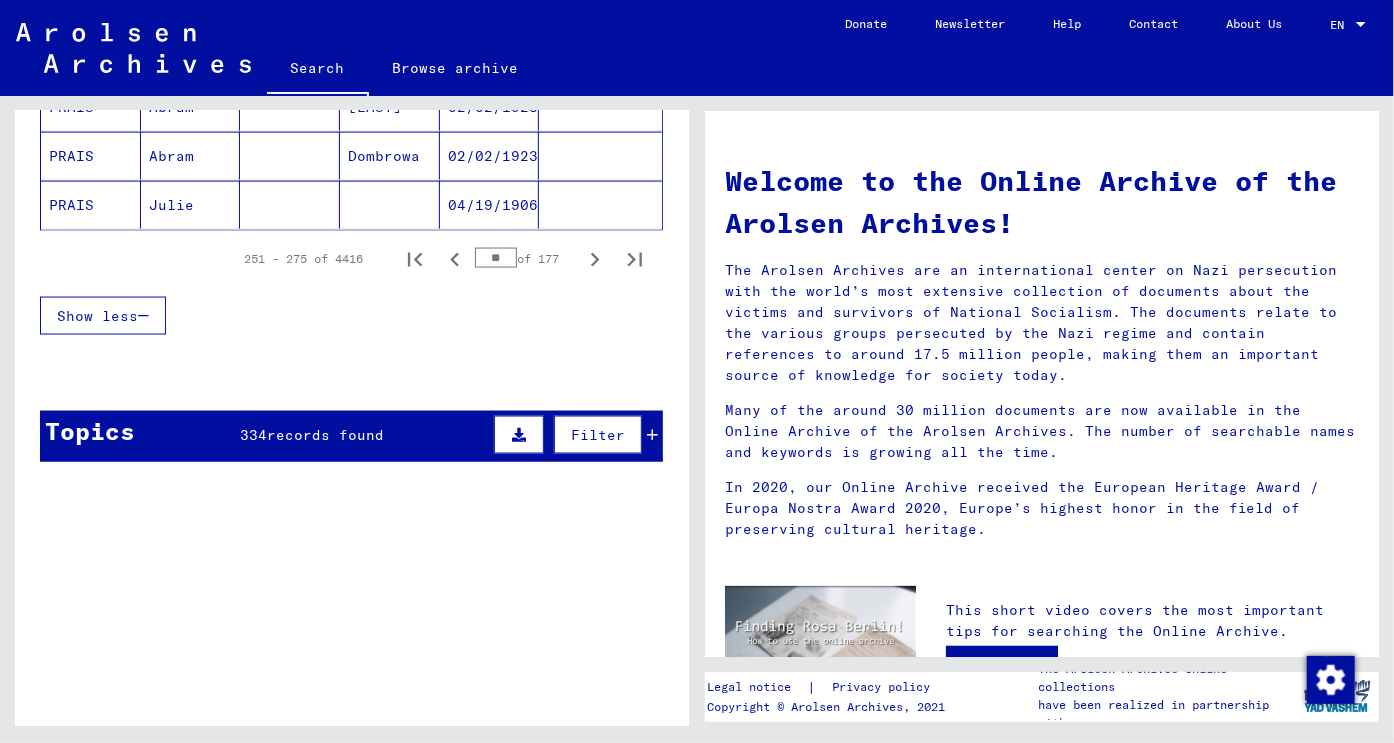 click 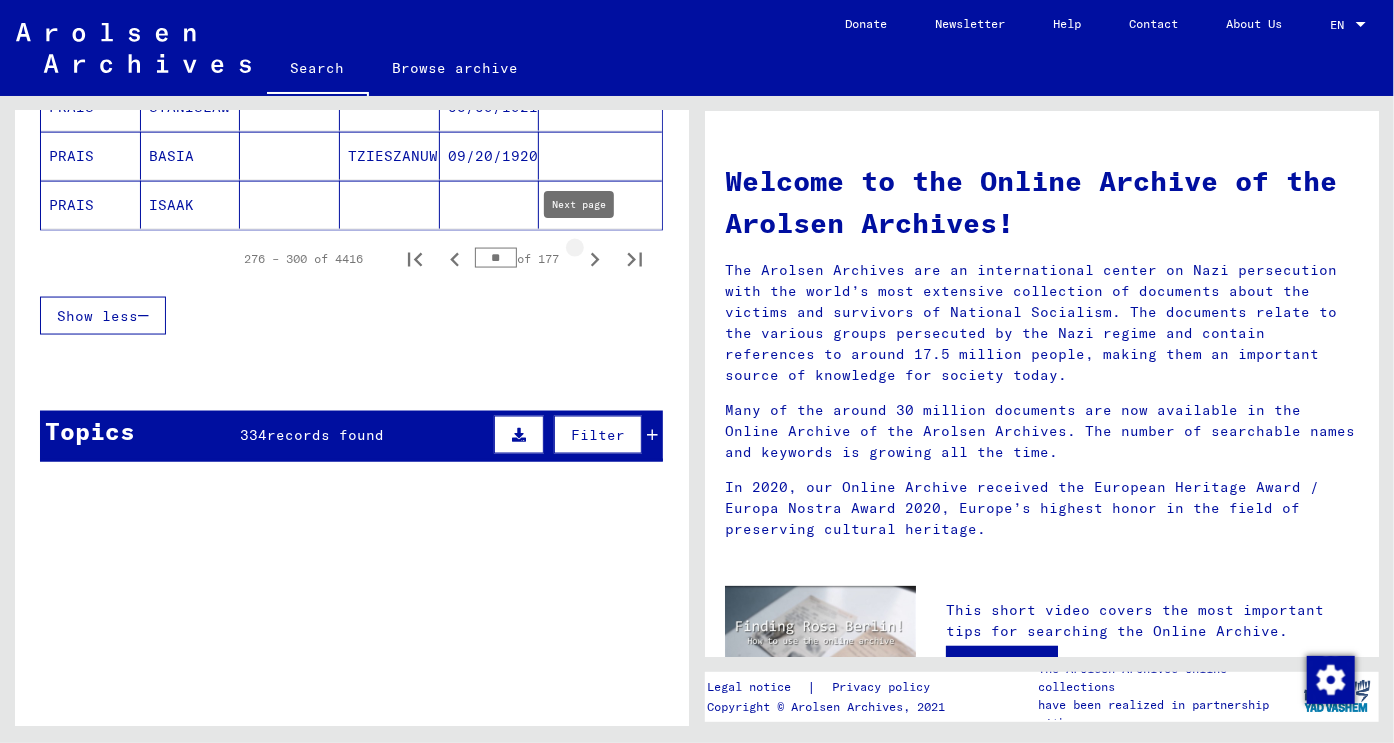 click 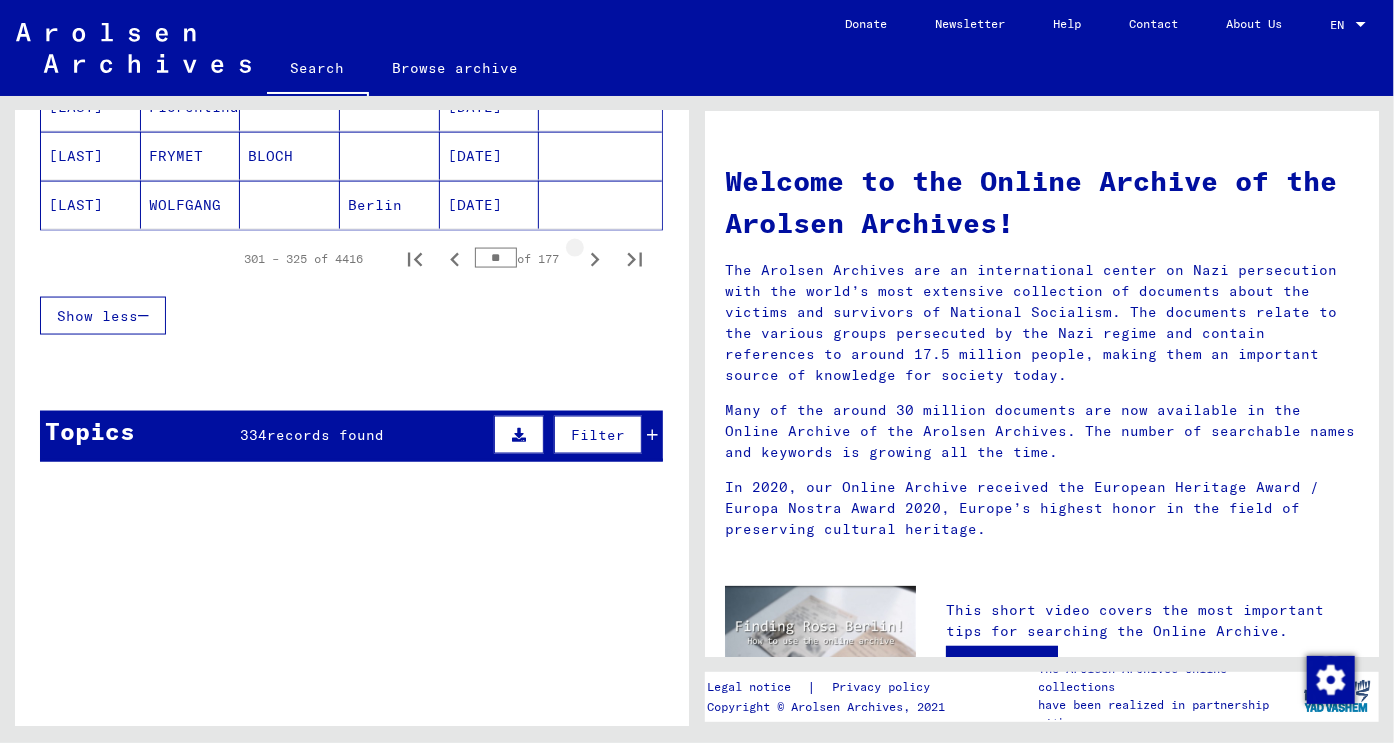 click 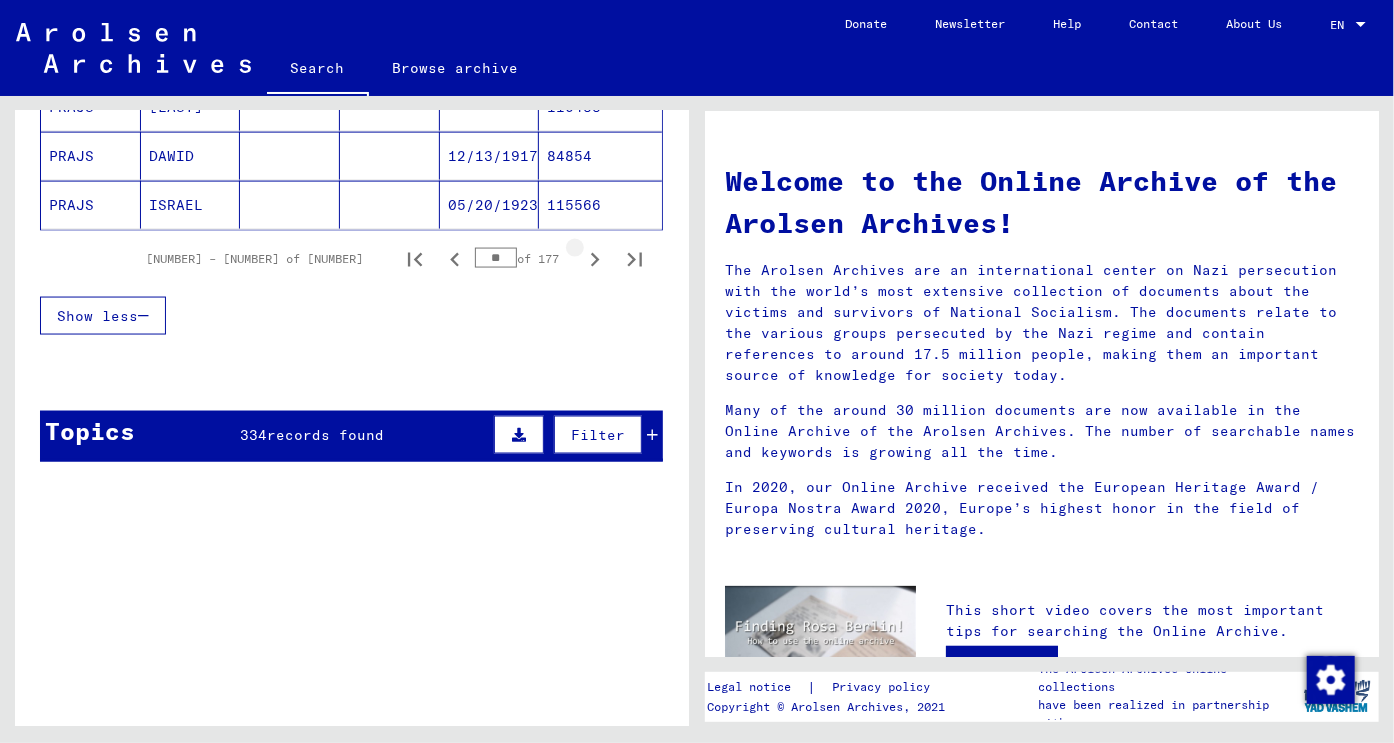 click 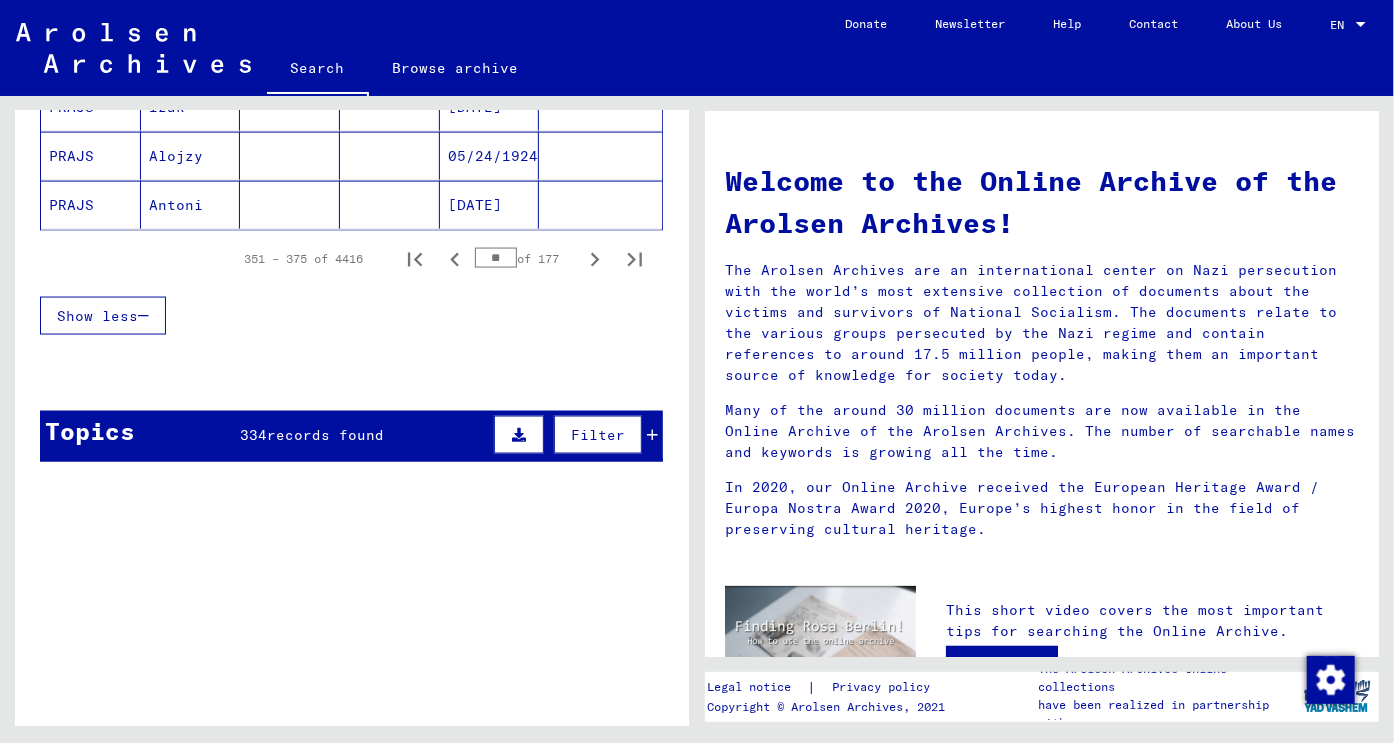 click 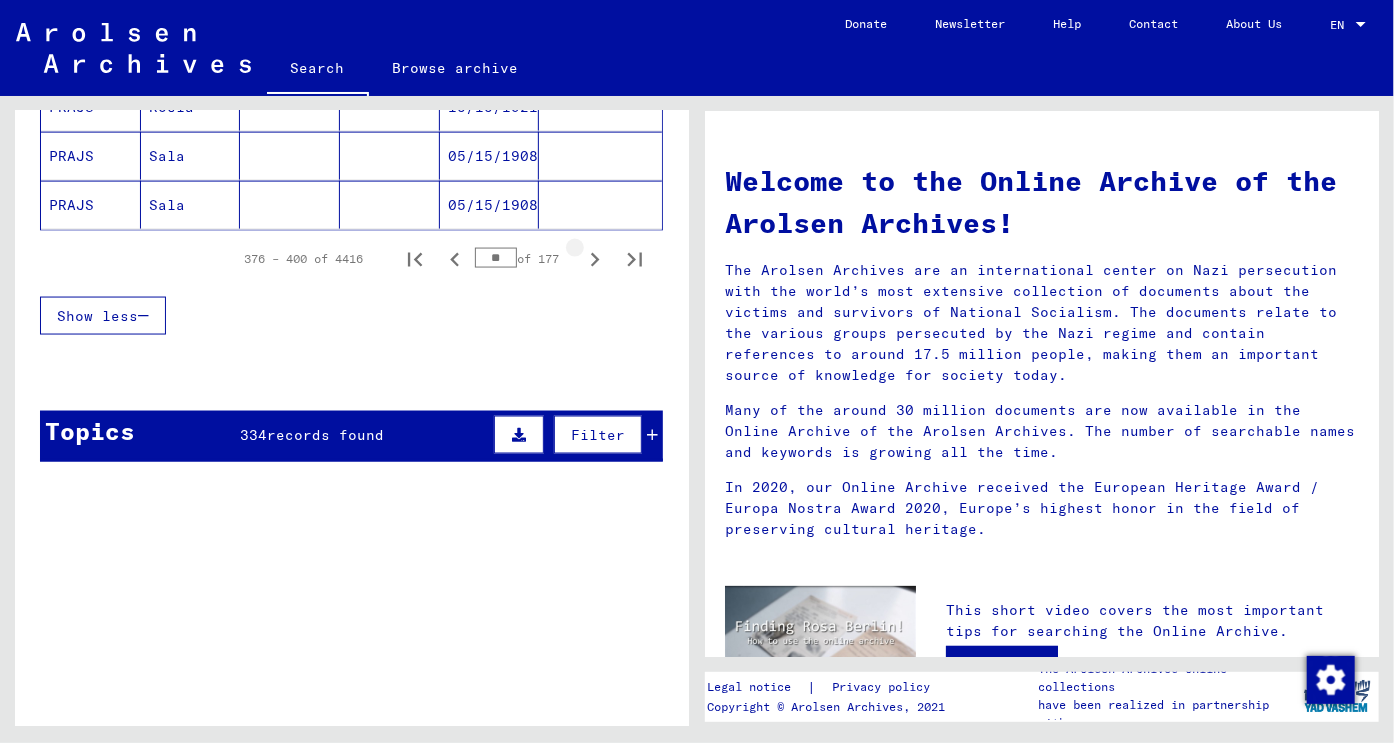 click 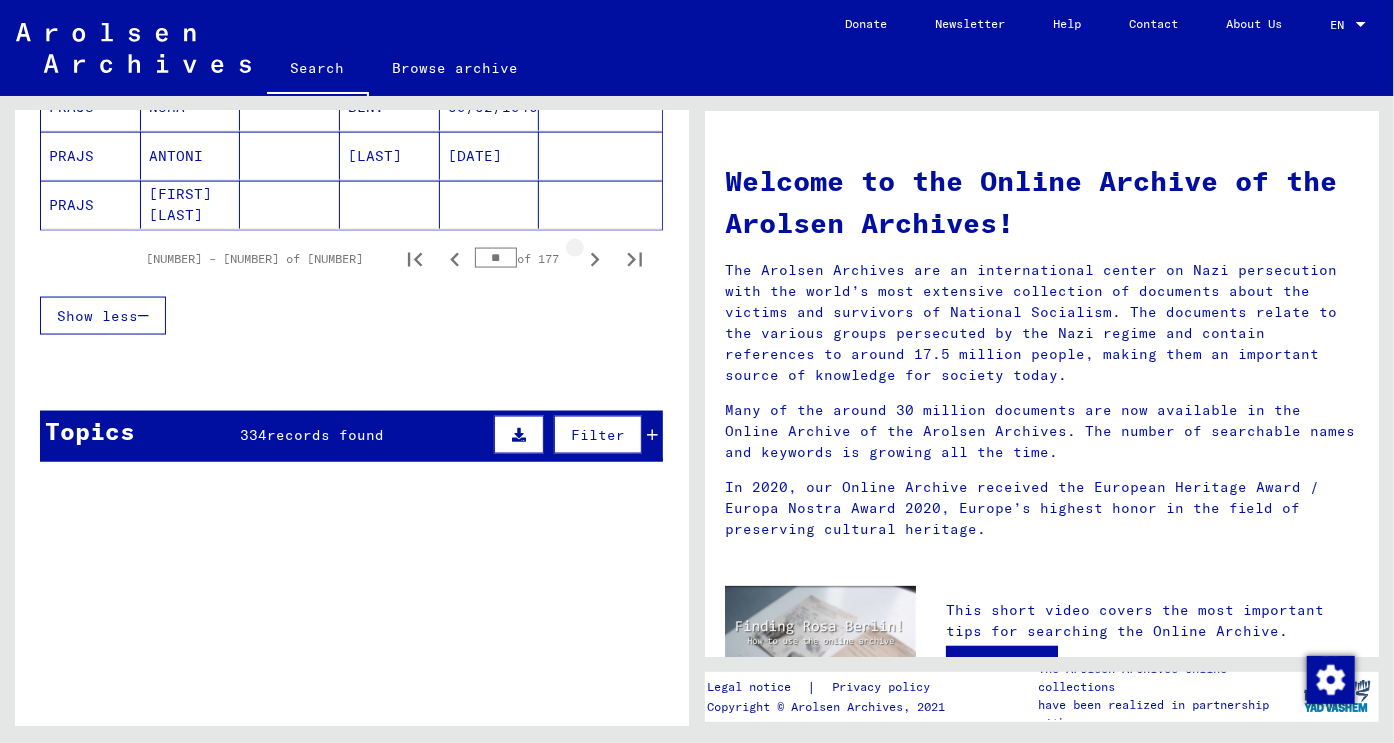 click 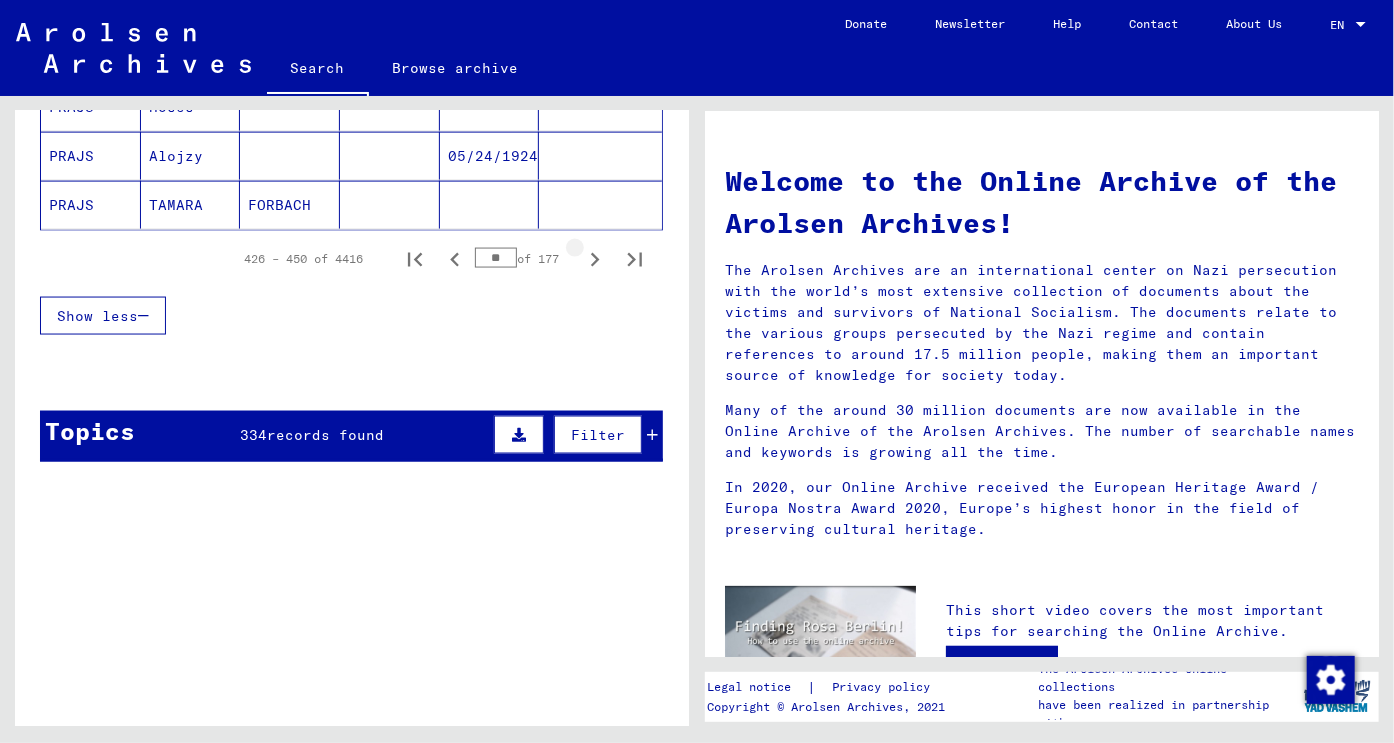 click 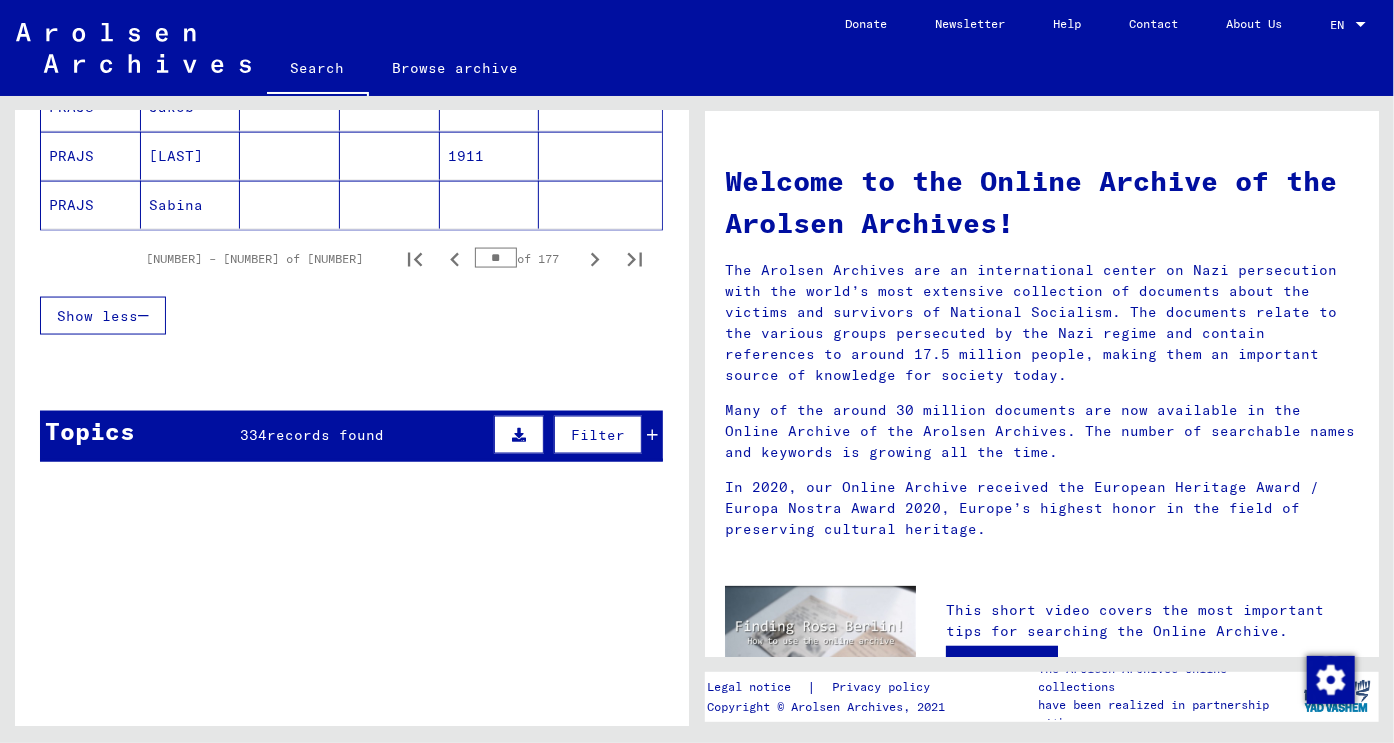 click 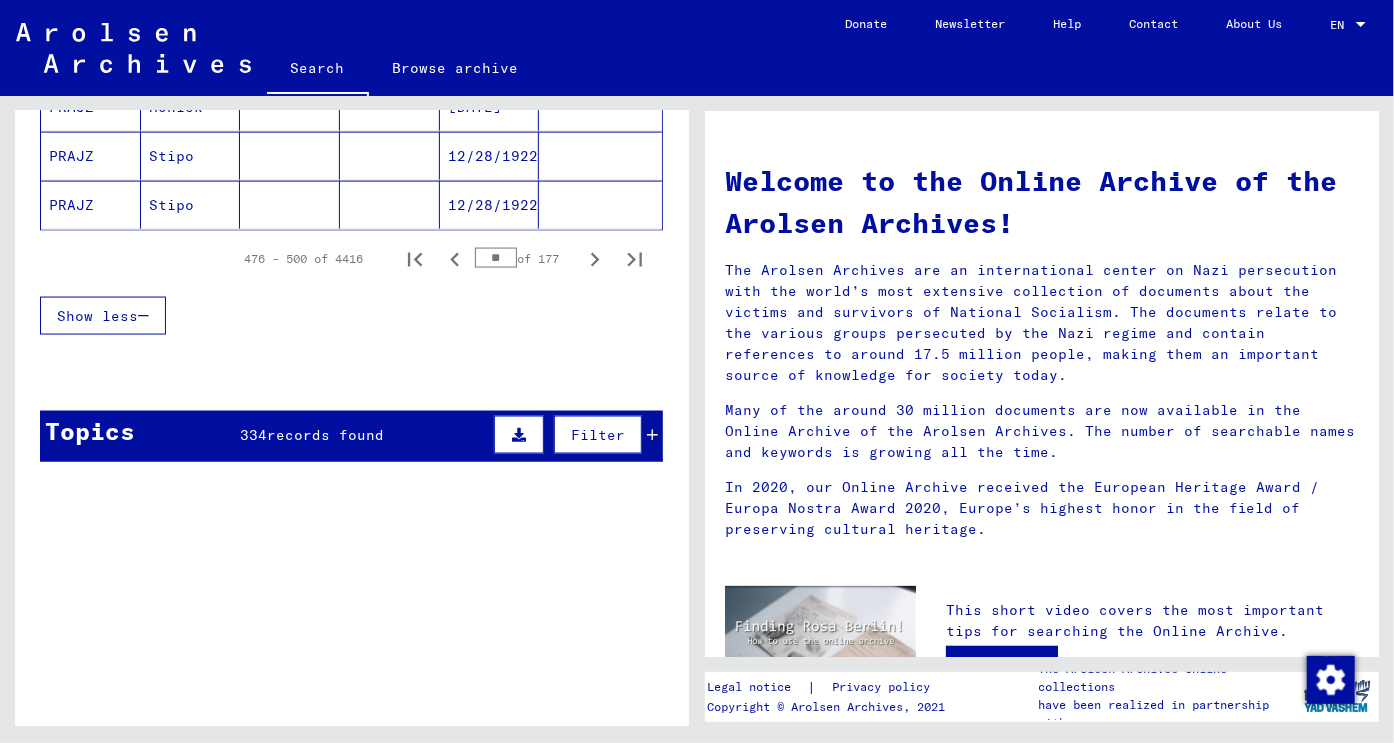click 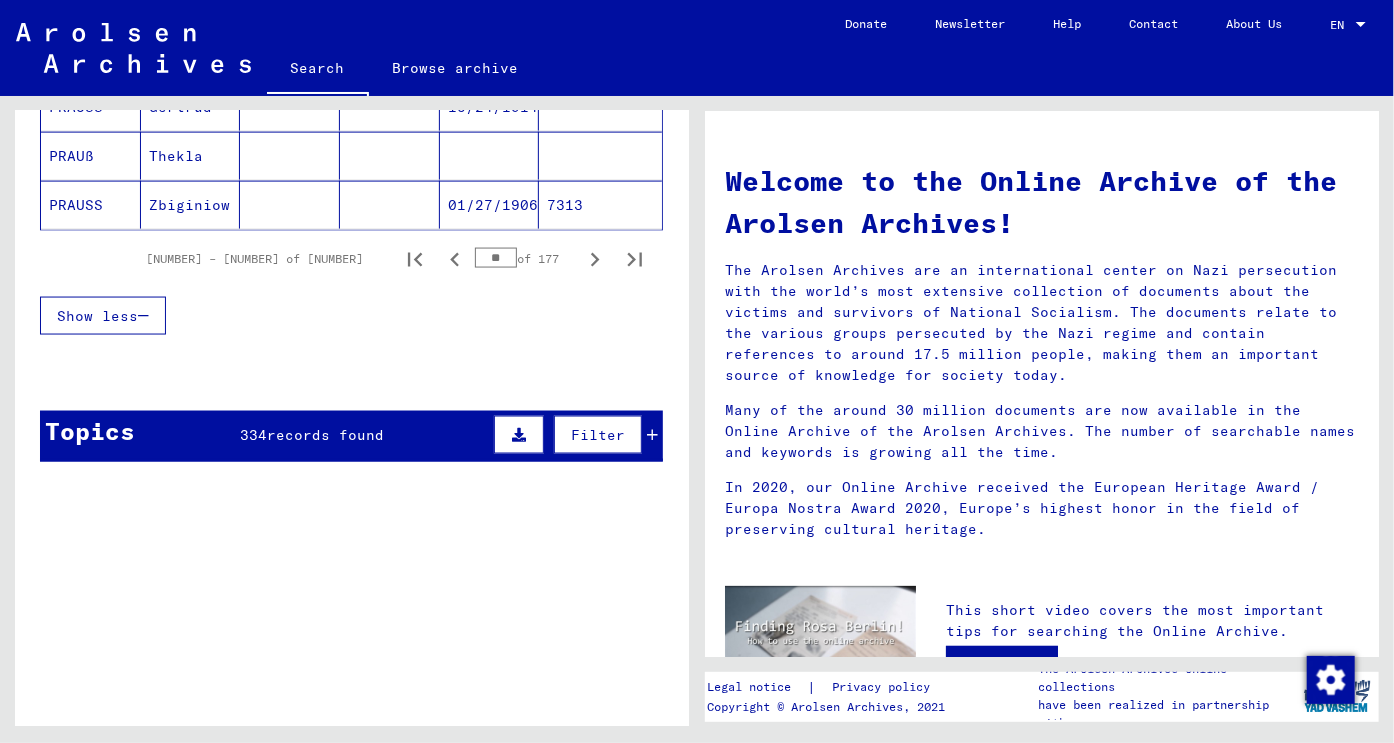click 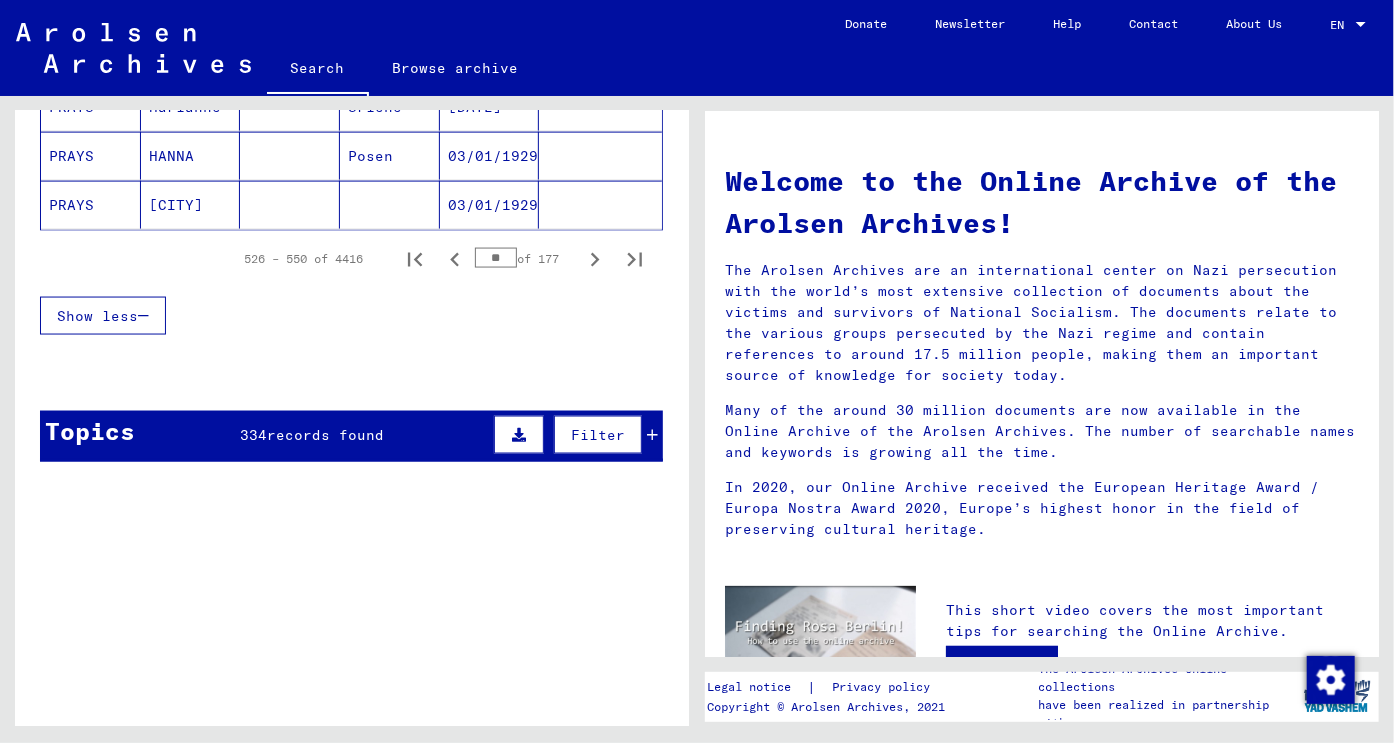 click 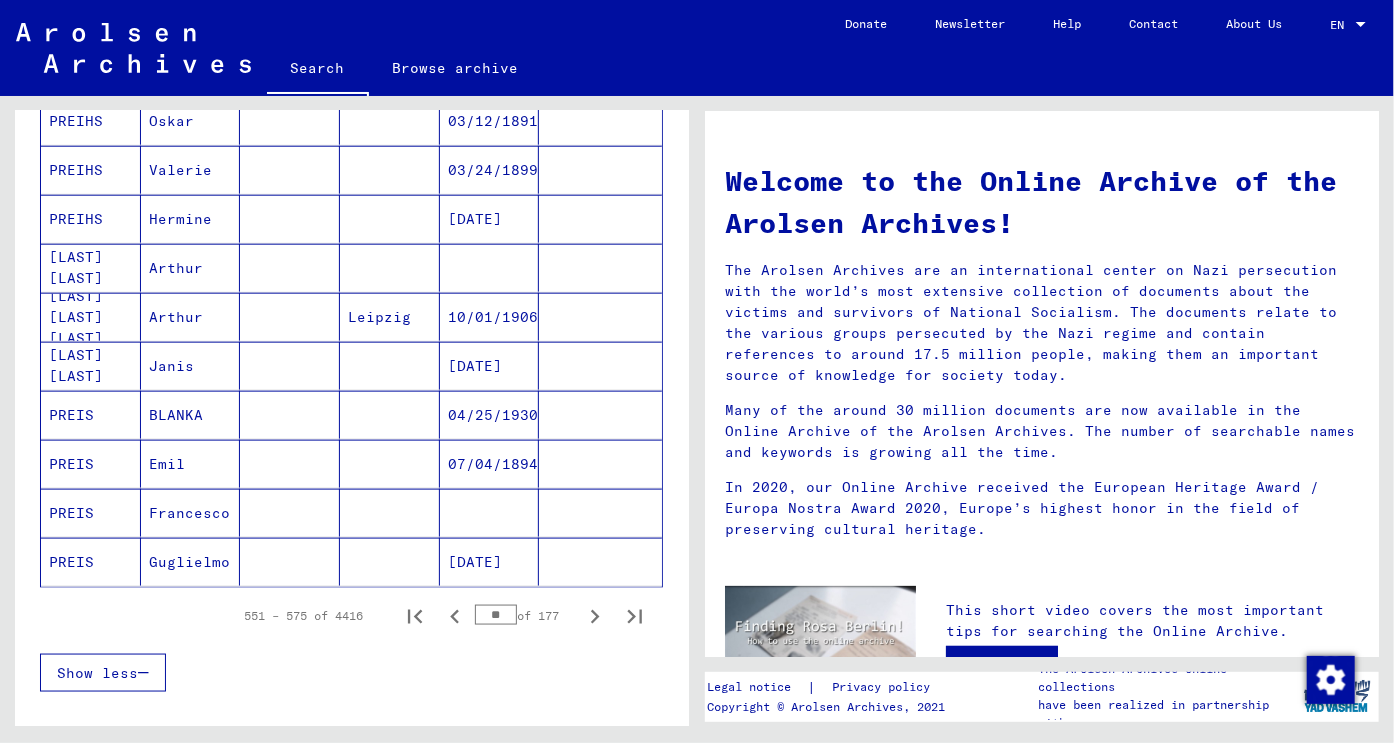 scroll, scrollTop: 1000, scrollLeft: 0, axis: vertical 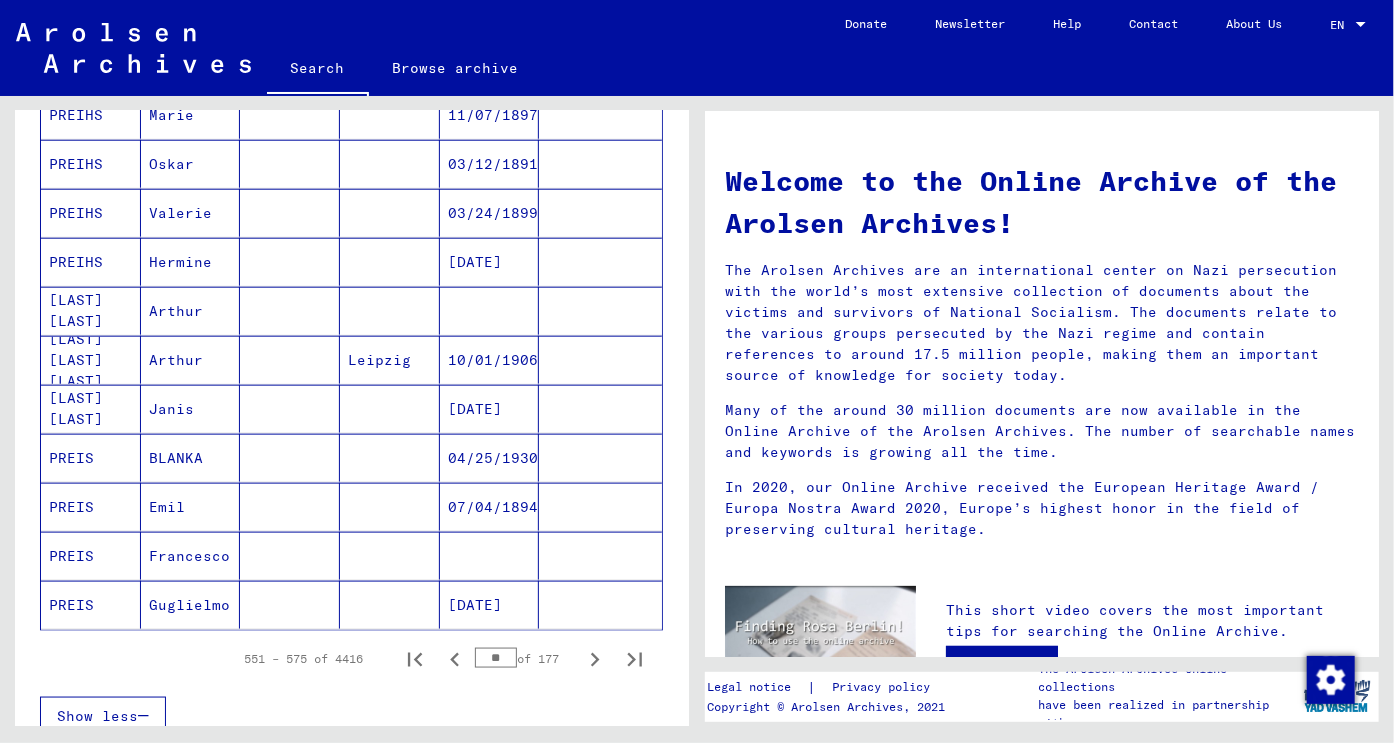 click on "[DATE]" at bounding box center (490, 458) 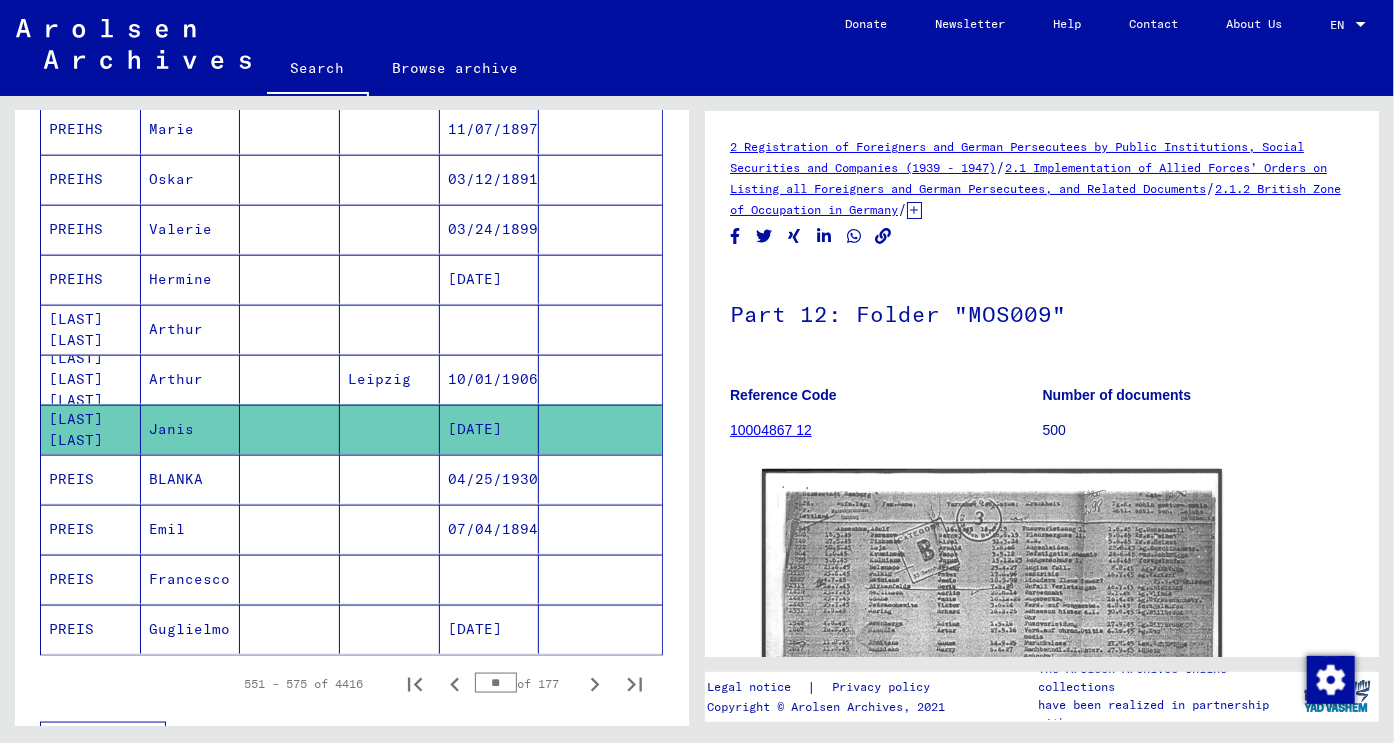 scroll, scrollTop: 1012, scrollLeft: 0, axis: vertical 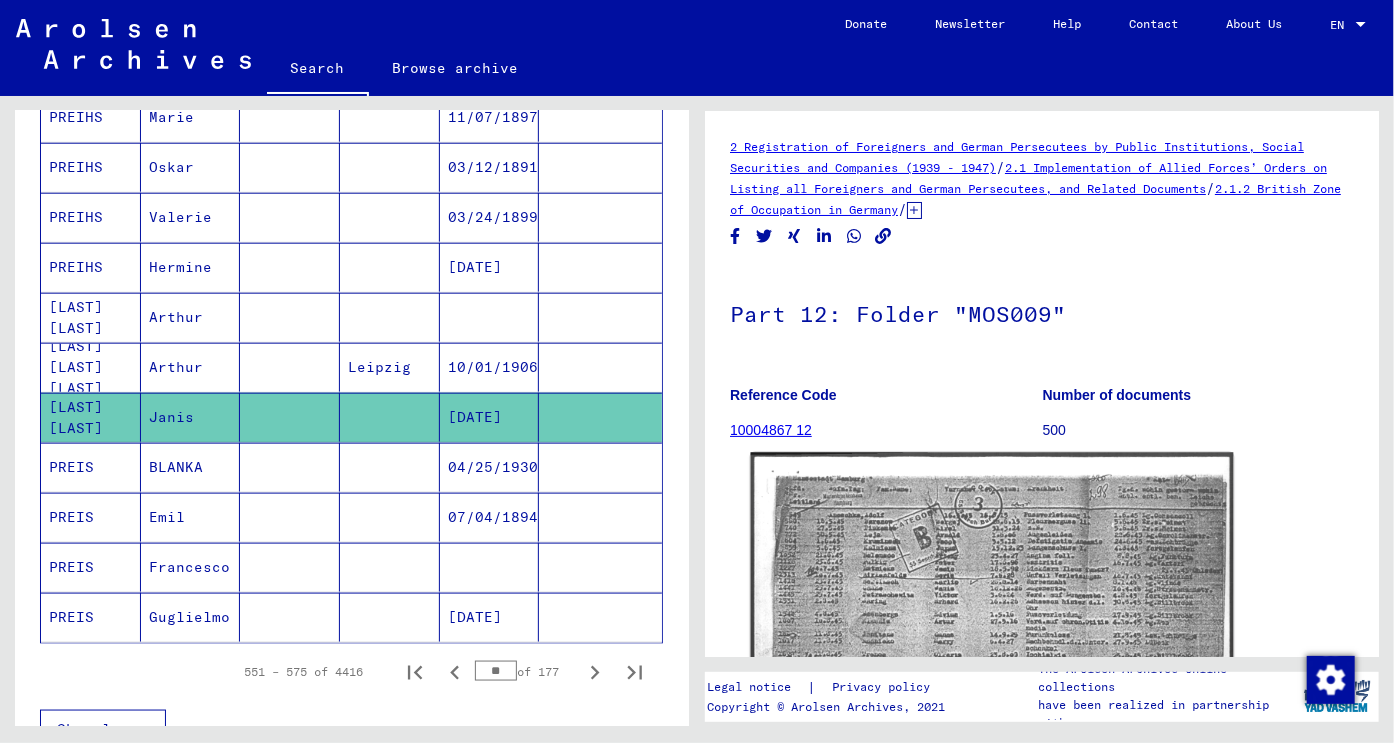 click 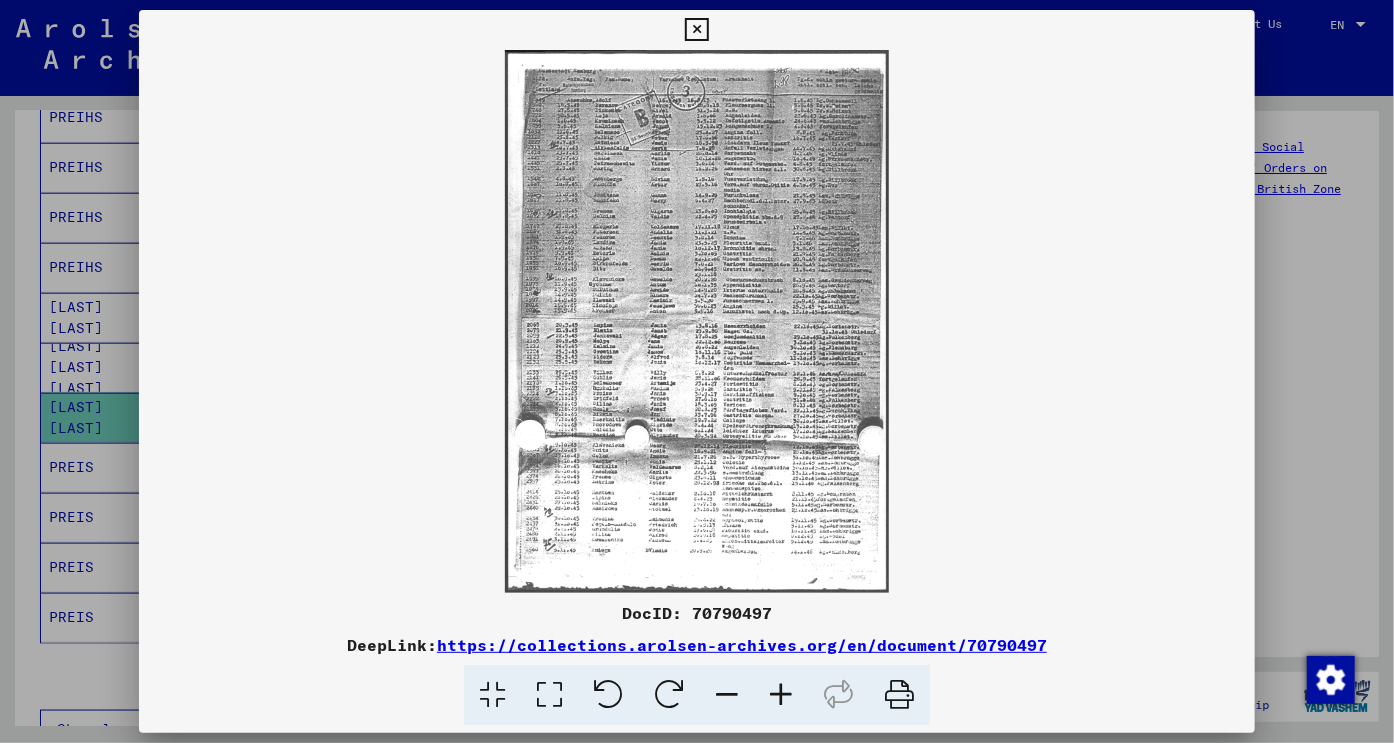 click at bounding box center [781, 695] 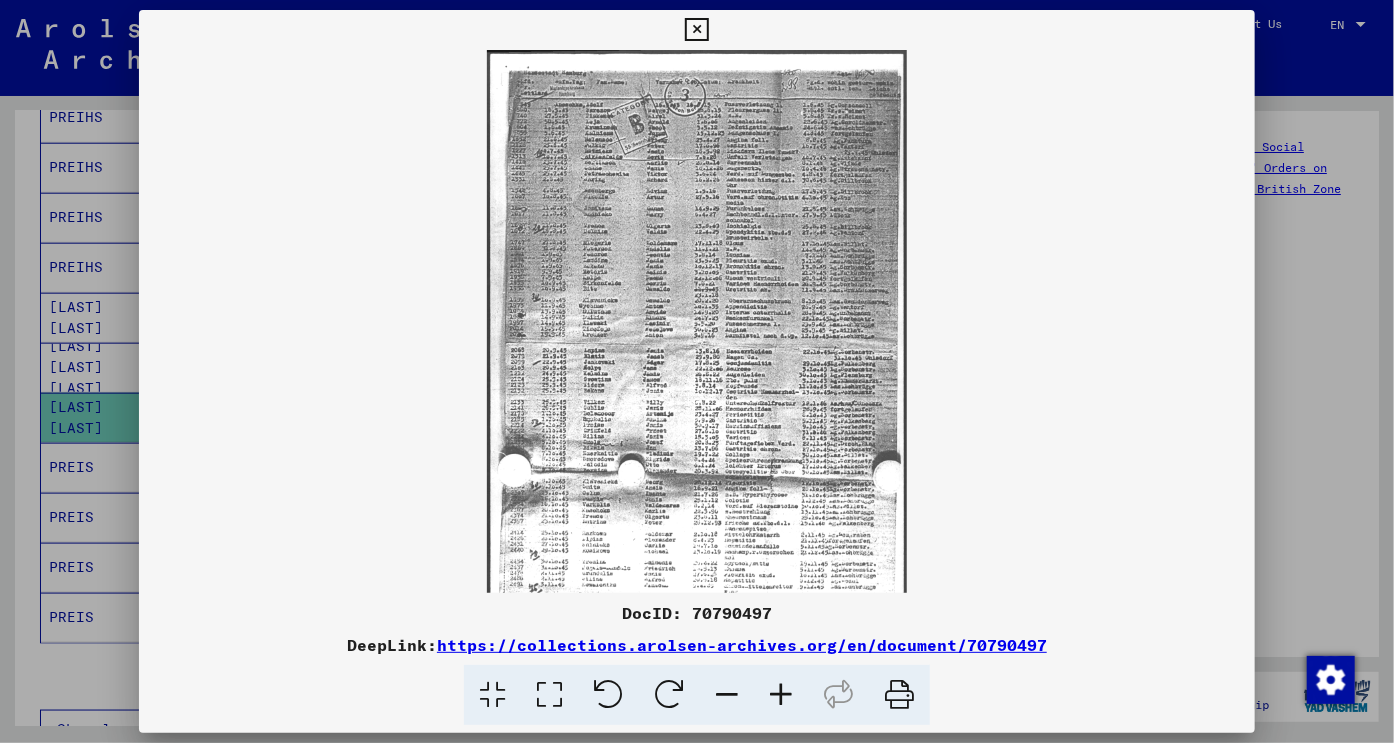 click at bounding box center [781, 695] 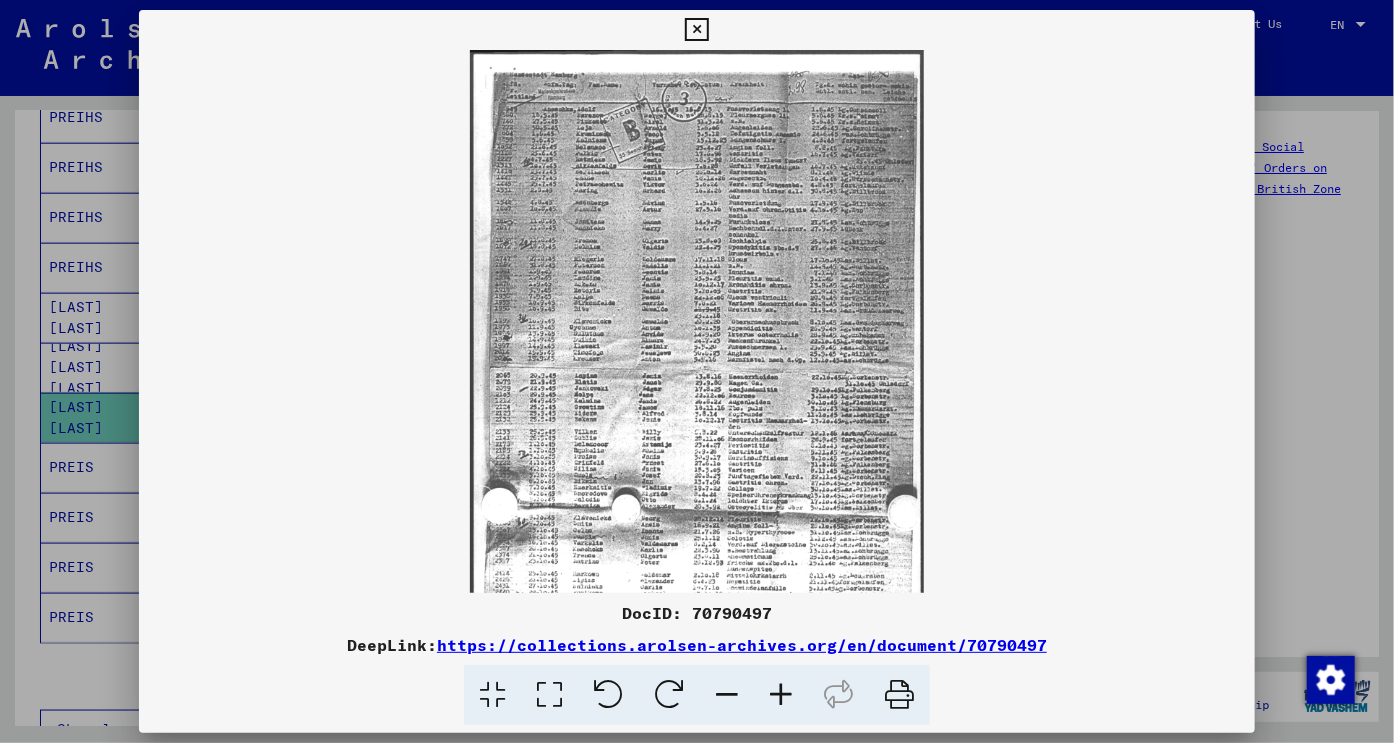 click at bounding box center [781, 695] 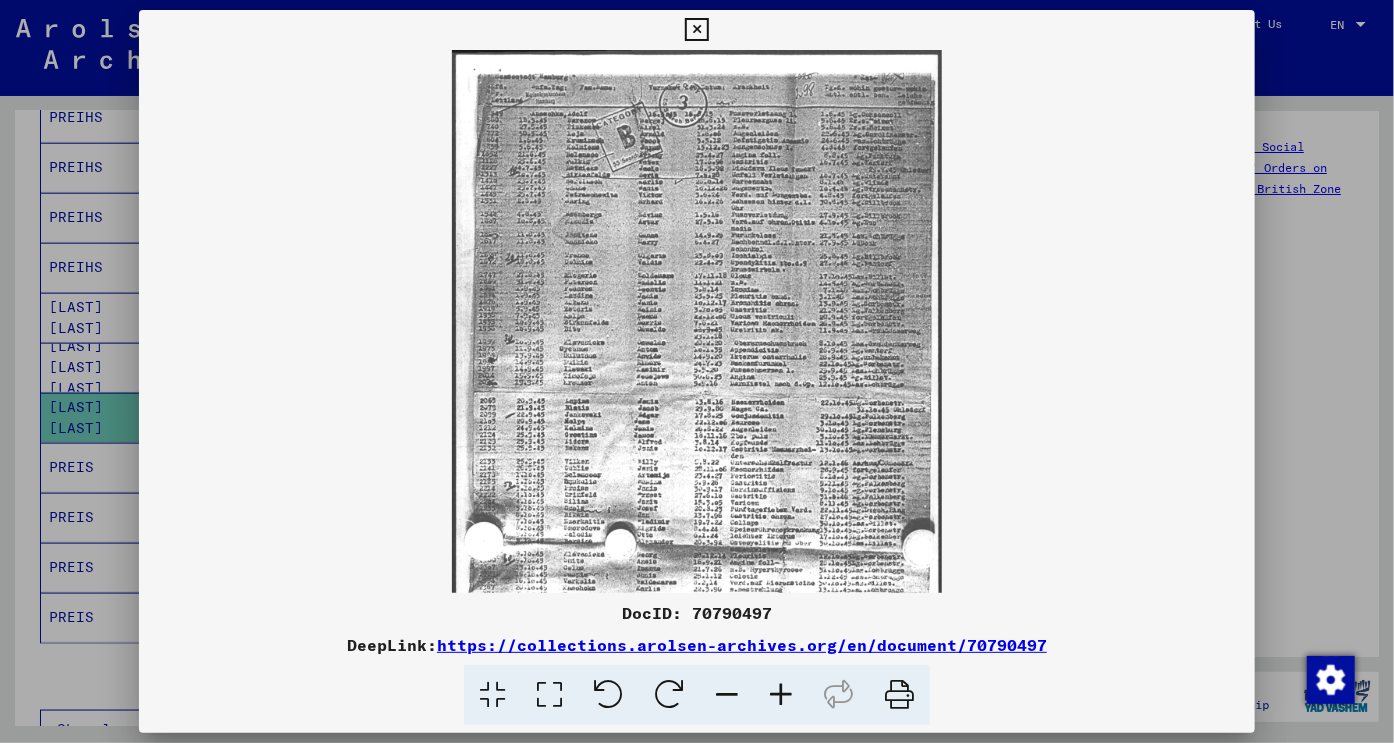 click at bounding box center (781, 695) 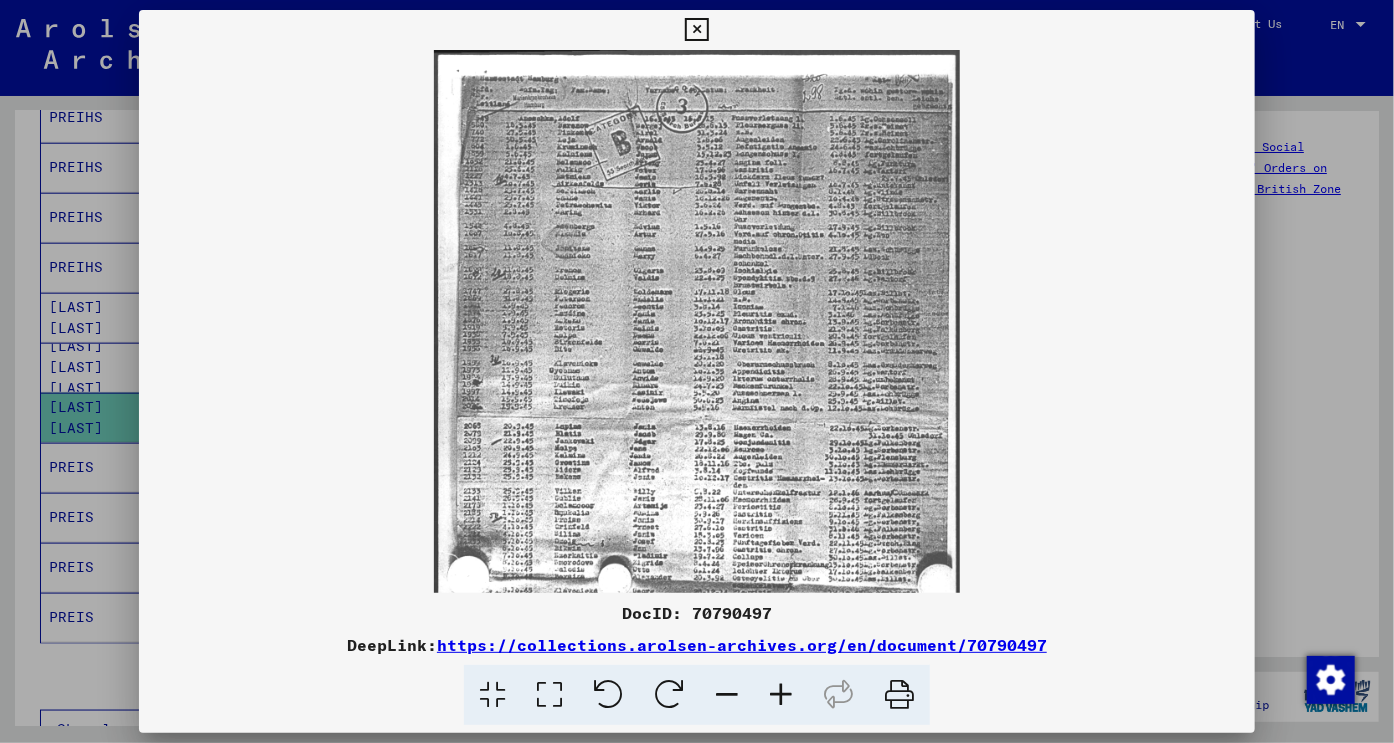 click at bounding box center [781, 695] 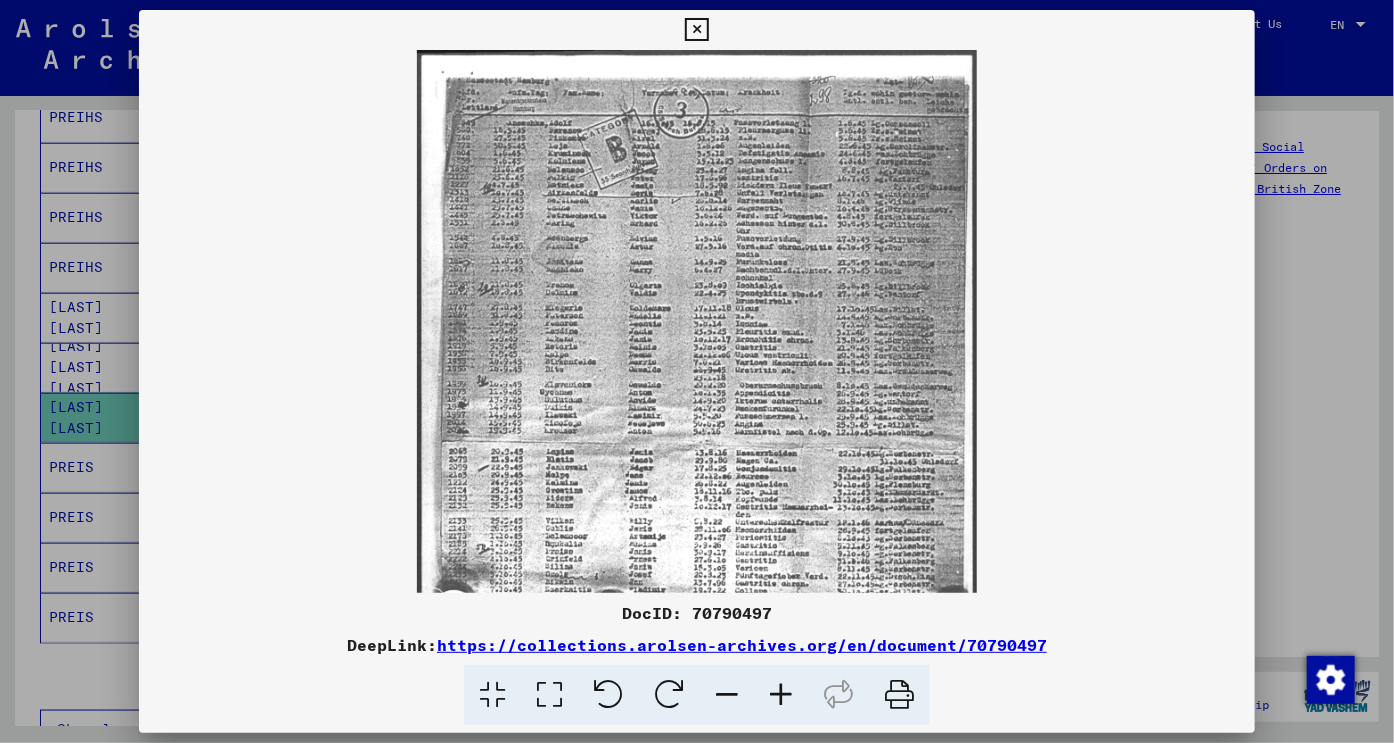click at bounding box center [781, 695] 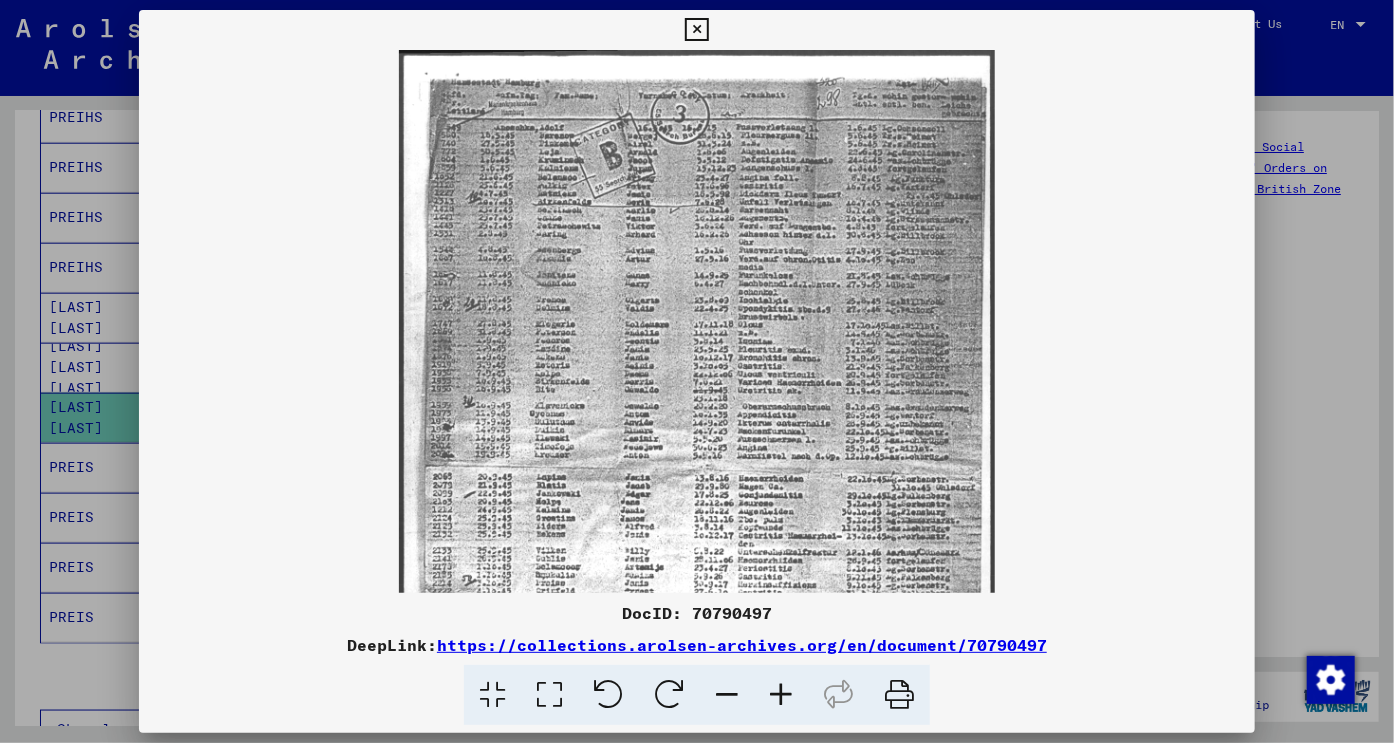 click at bounding box center (781, 695) 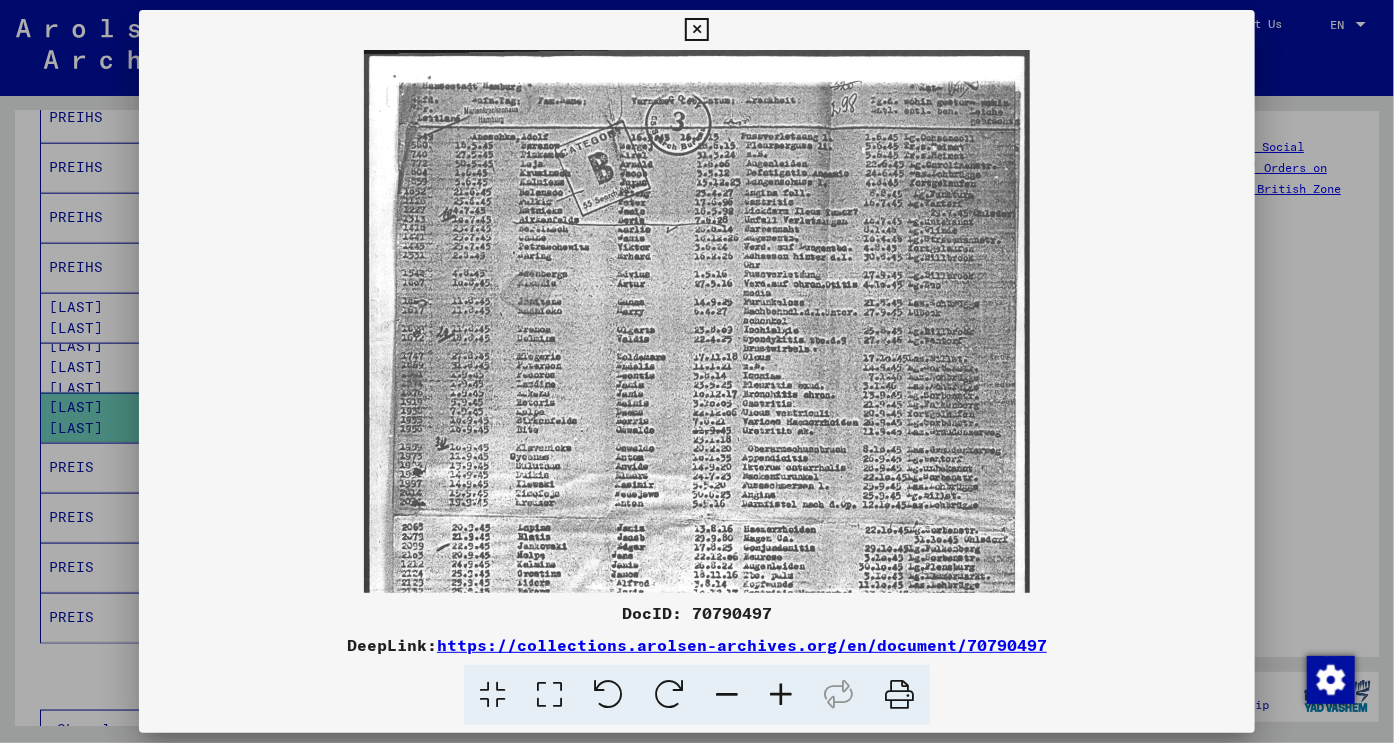 click at bounding box center [781, 695] 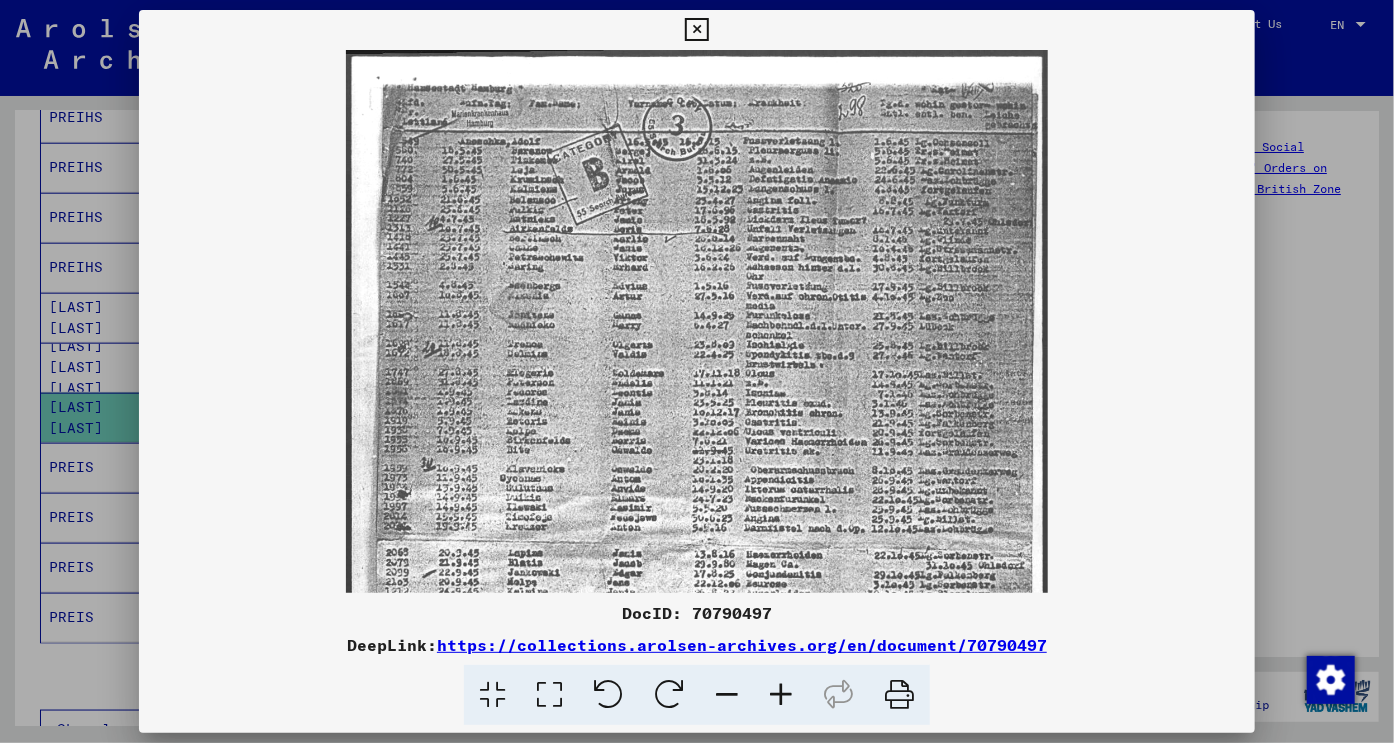 click at bounding box center (781, 695) 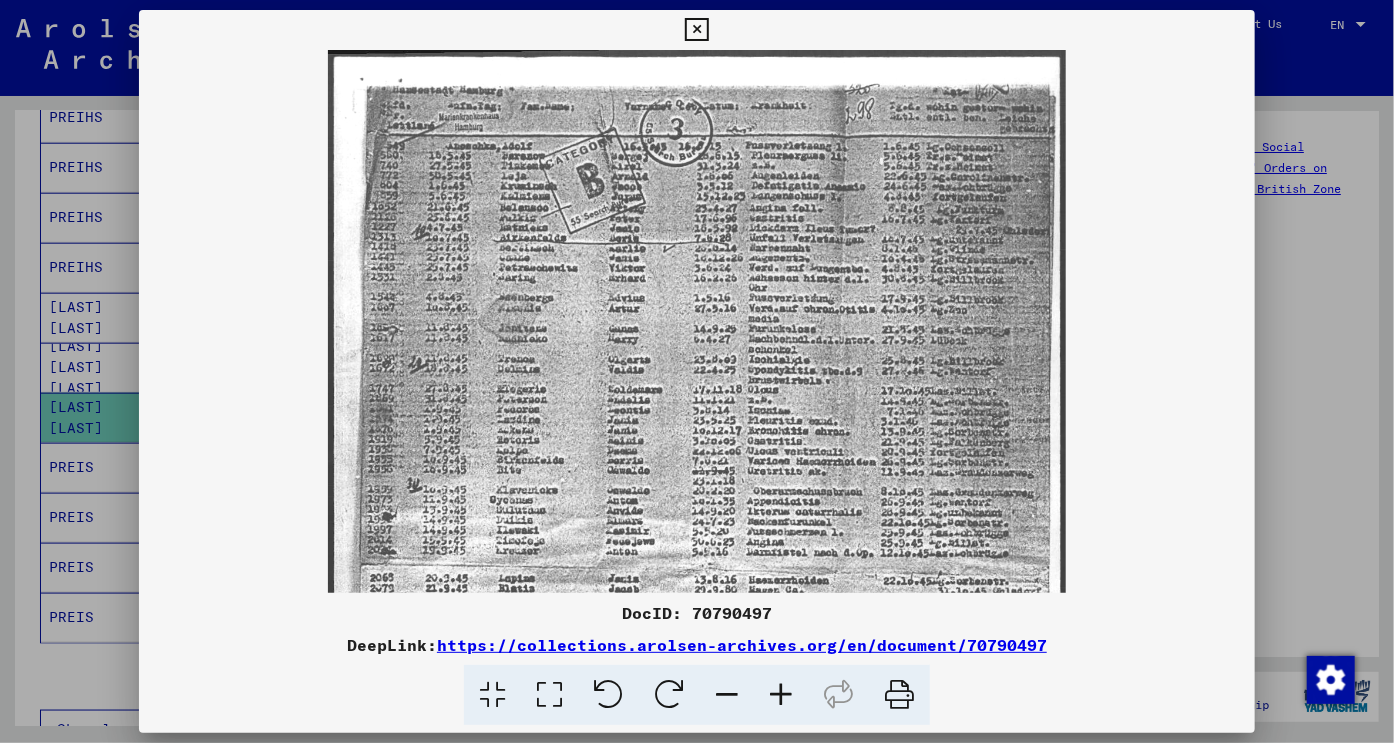 click at bounding box center (781, 695) 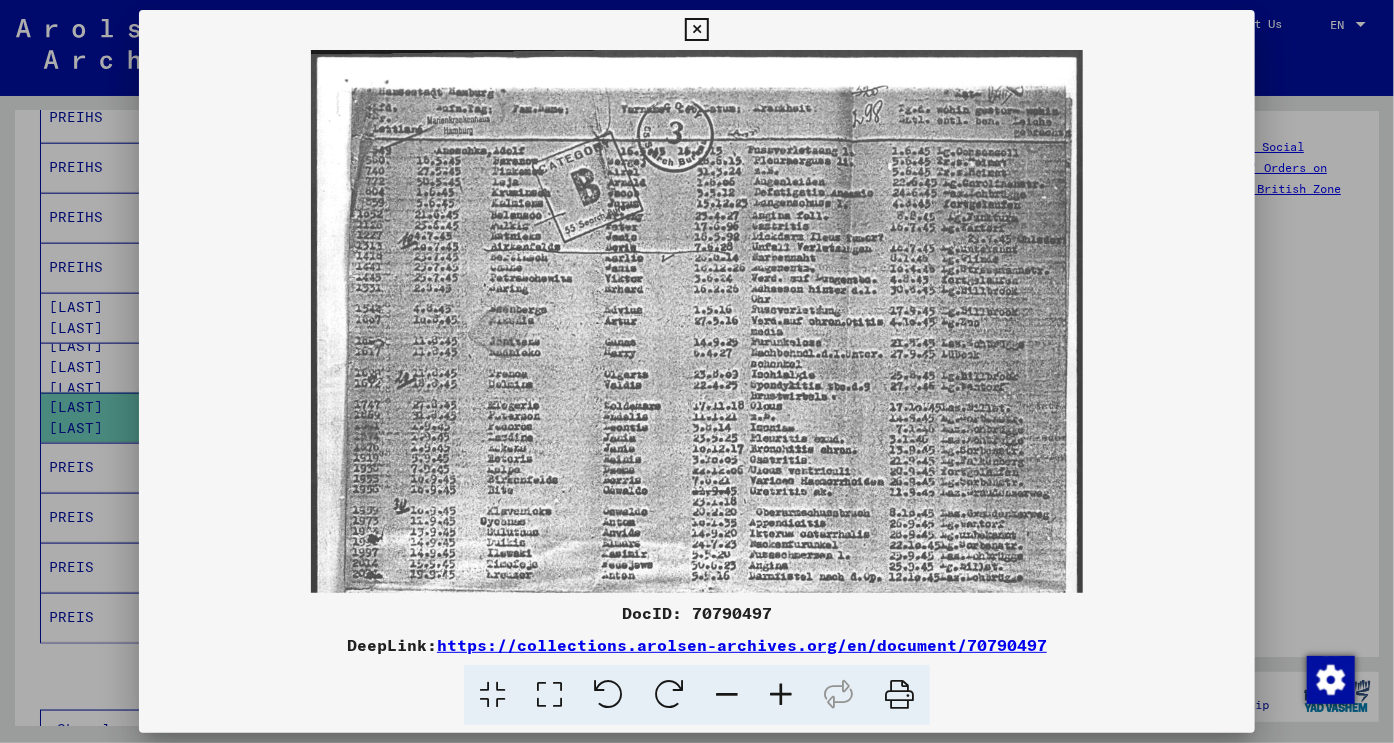 click at bounding box center (781, 695) 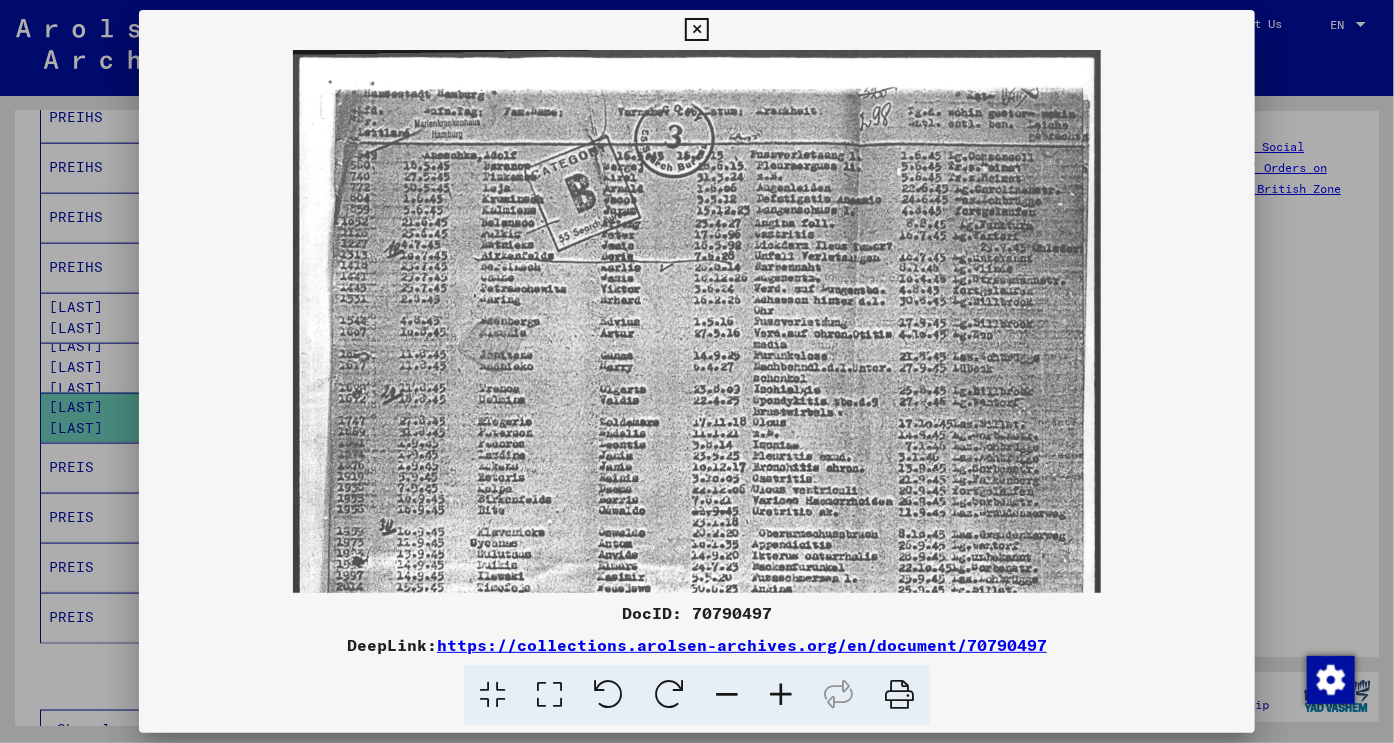 click at bounding box center (781, 695) 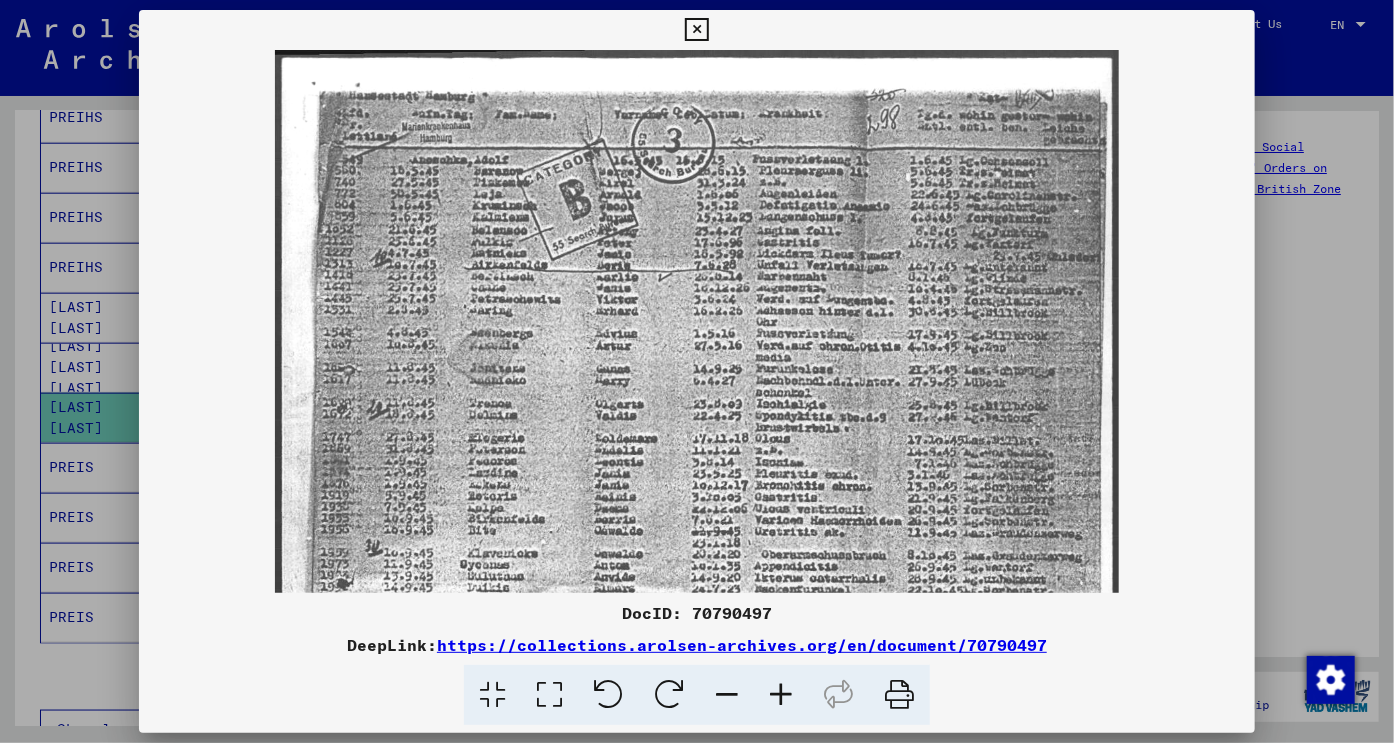 click at bounding box center [781, 695] 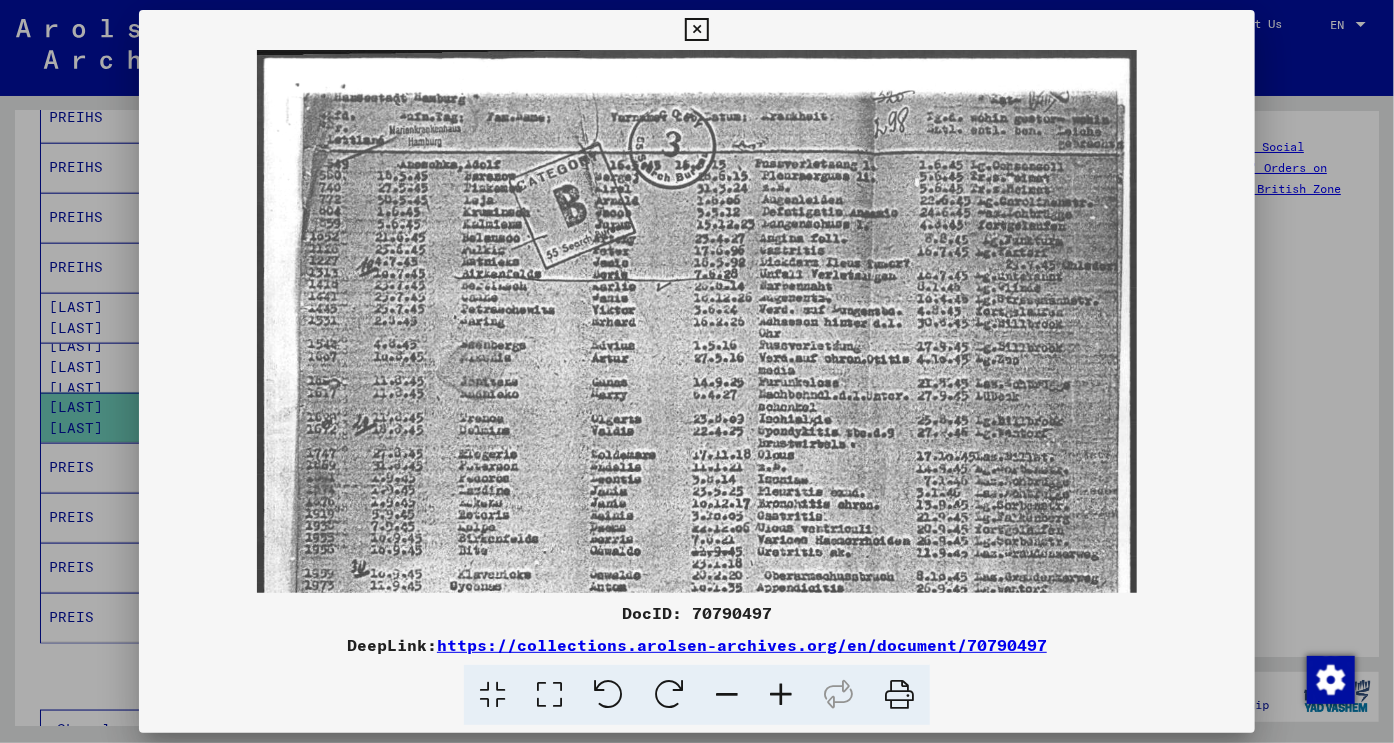click at bounding box center [781, 695] 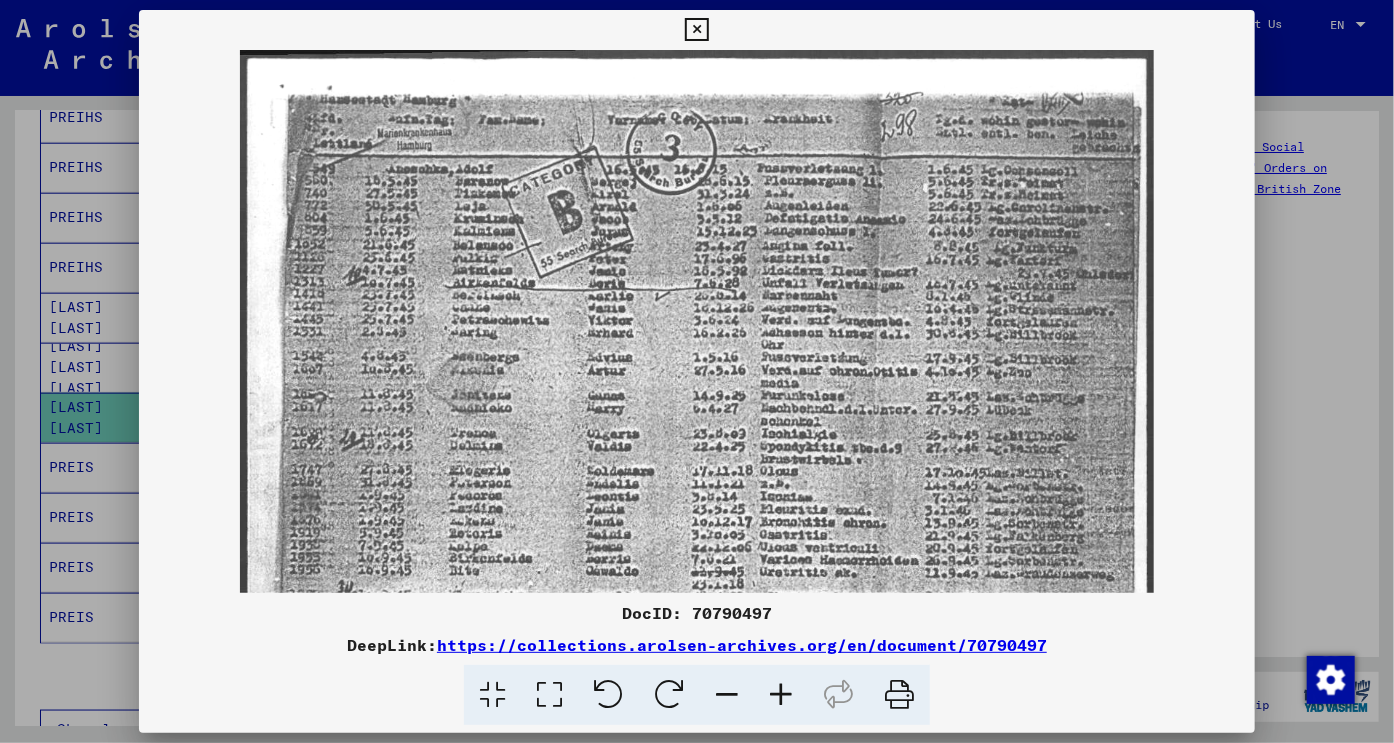 click at bounding box center (781, 695) 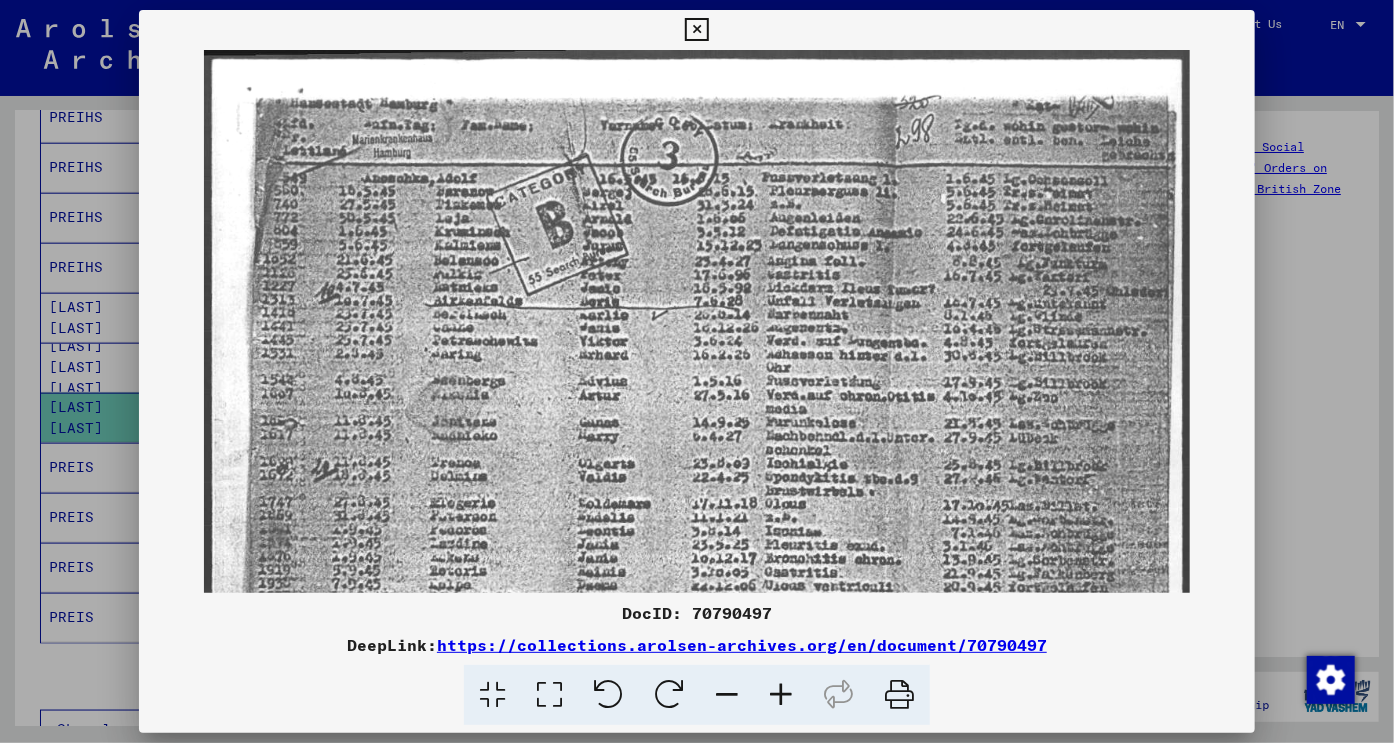 click at bounding box center (781, 695) 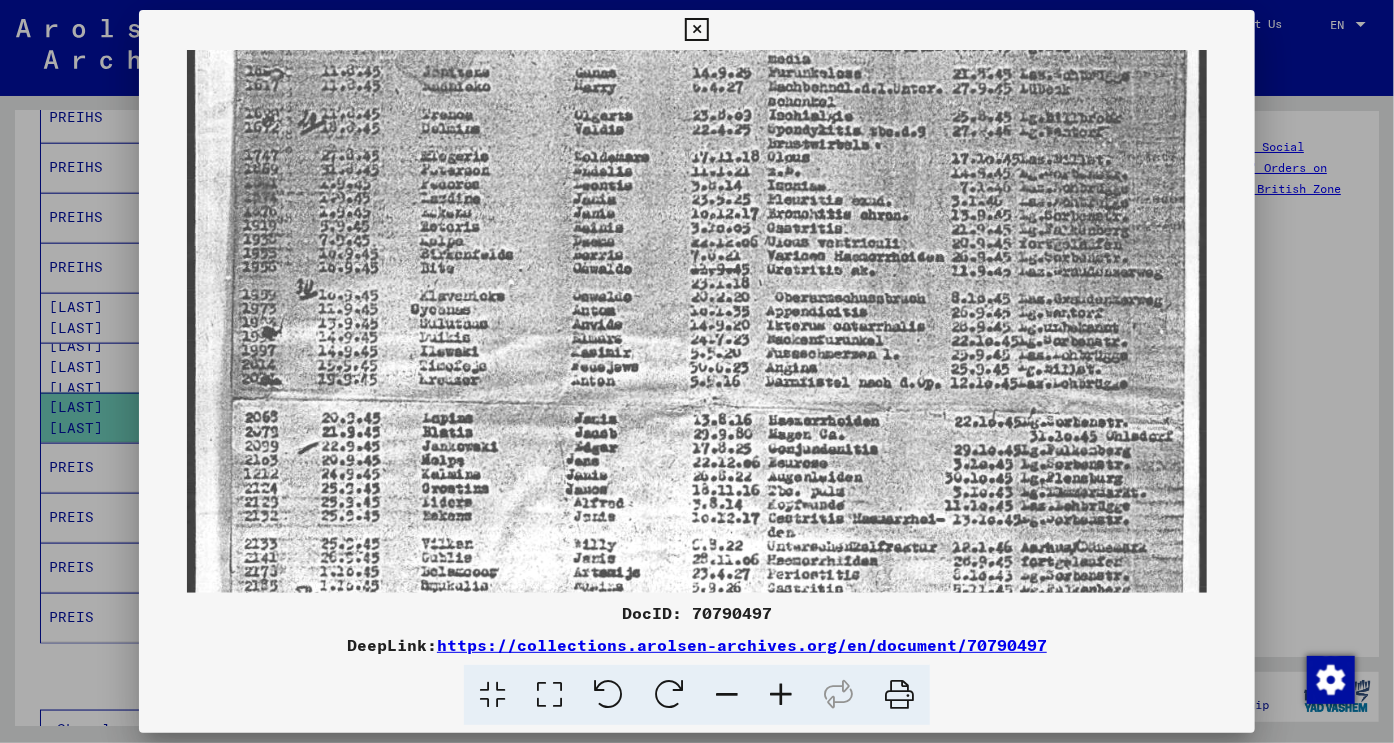 scroll, scrollTop: 368, scrollLeft: 0, axis: vertical 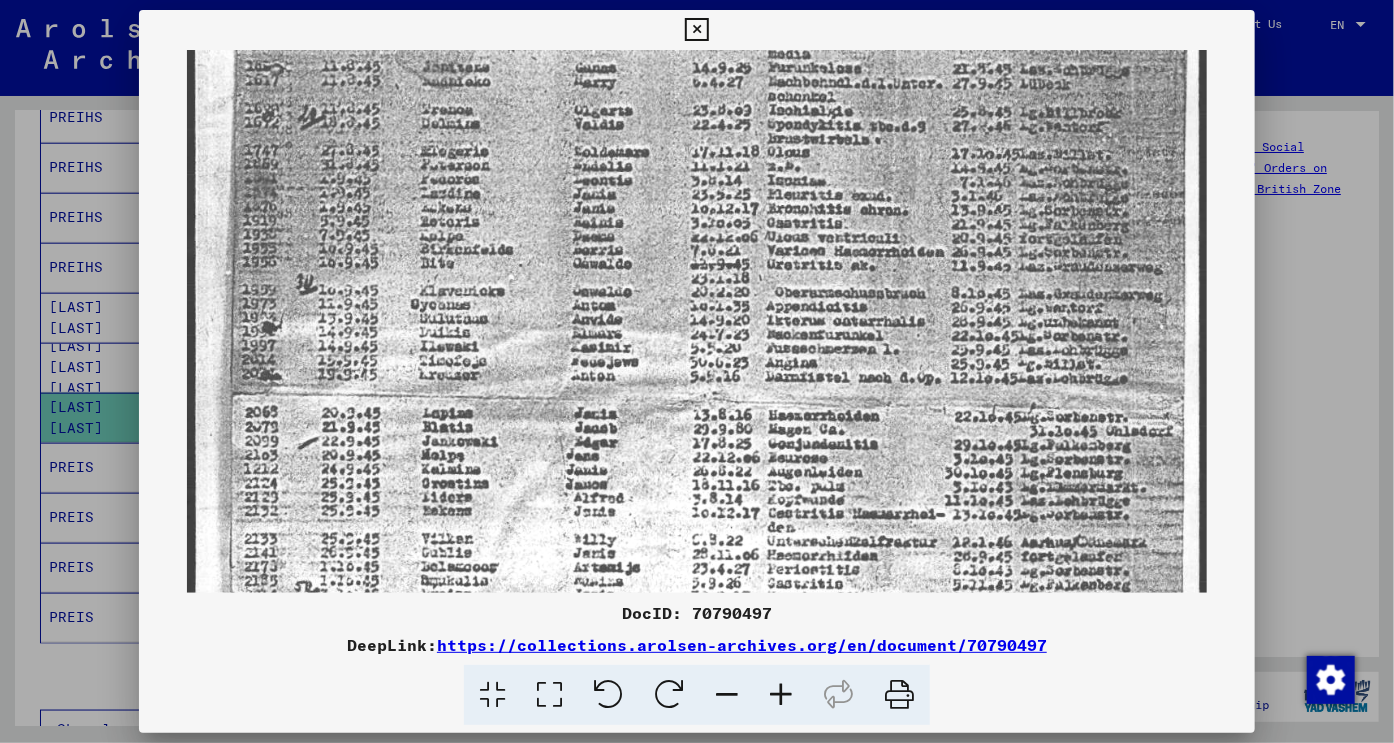 drag, startPoint x: 551, startPoint y: 511, endPoint x: 567, endPoint y: 145, distance: 366.34955 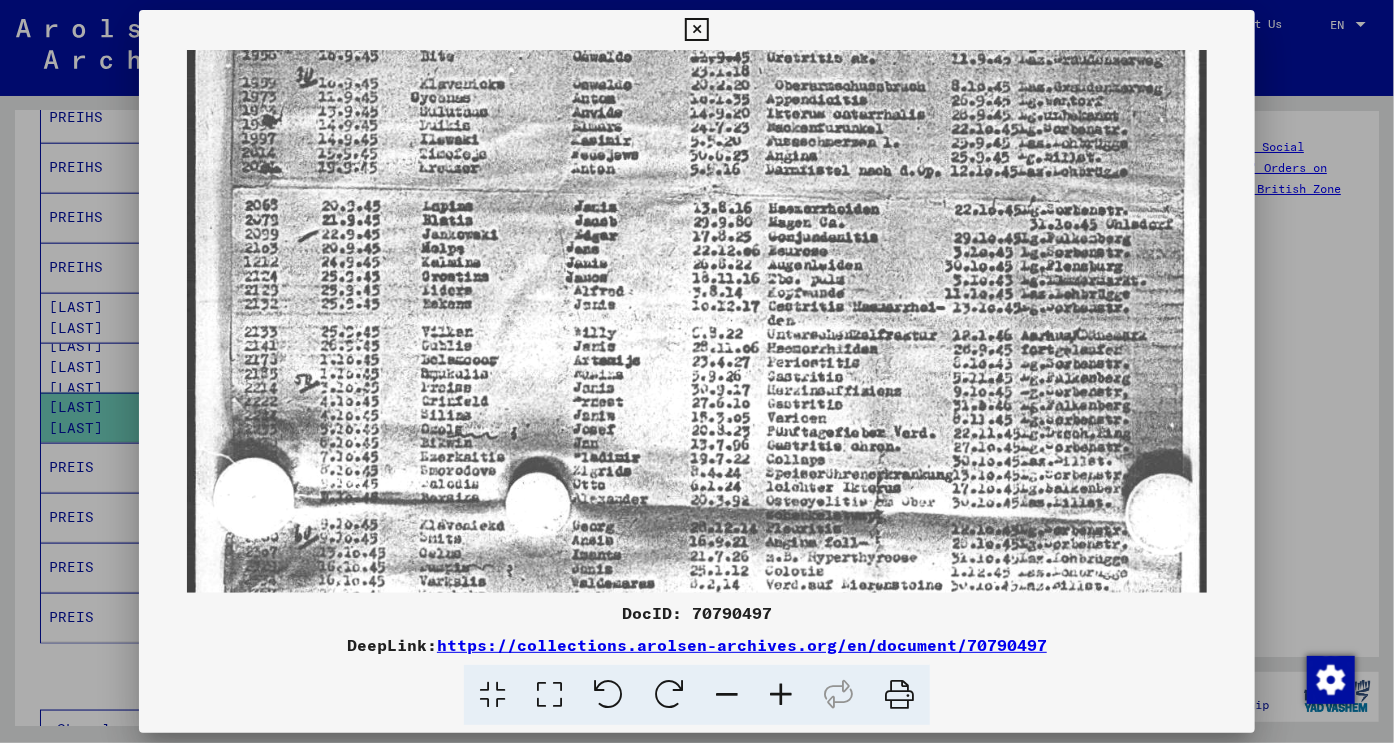 scroll, scrollTop: 576, scrollLeft: 0, axis: vertical 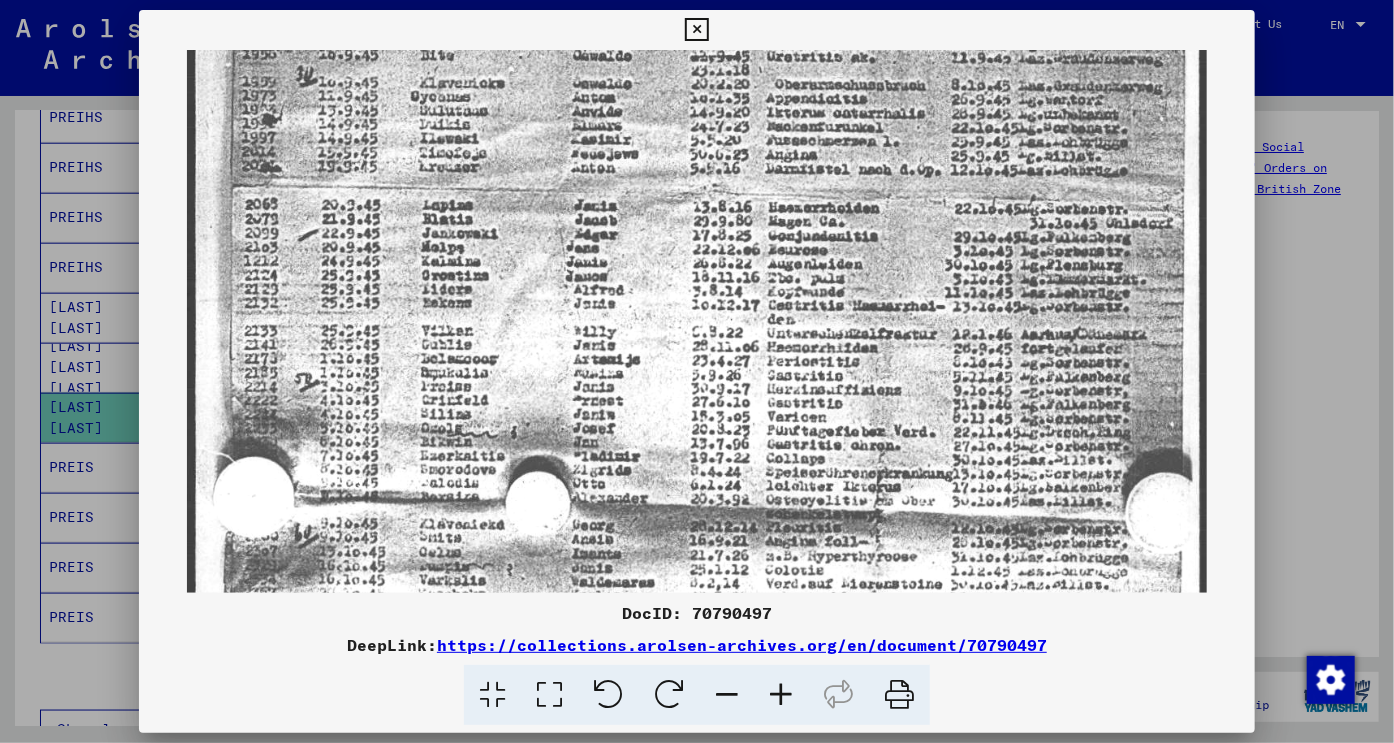 drag, startPoint x: 546, startPoint y: 543, endPoint x: 581, endPoint y: 337, distance: 208.95215 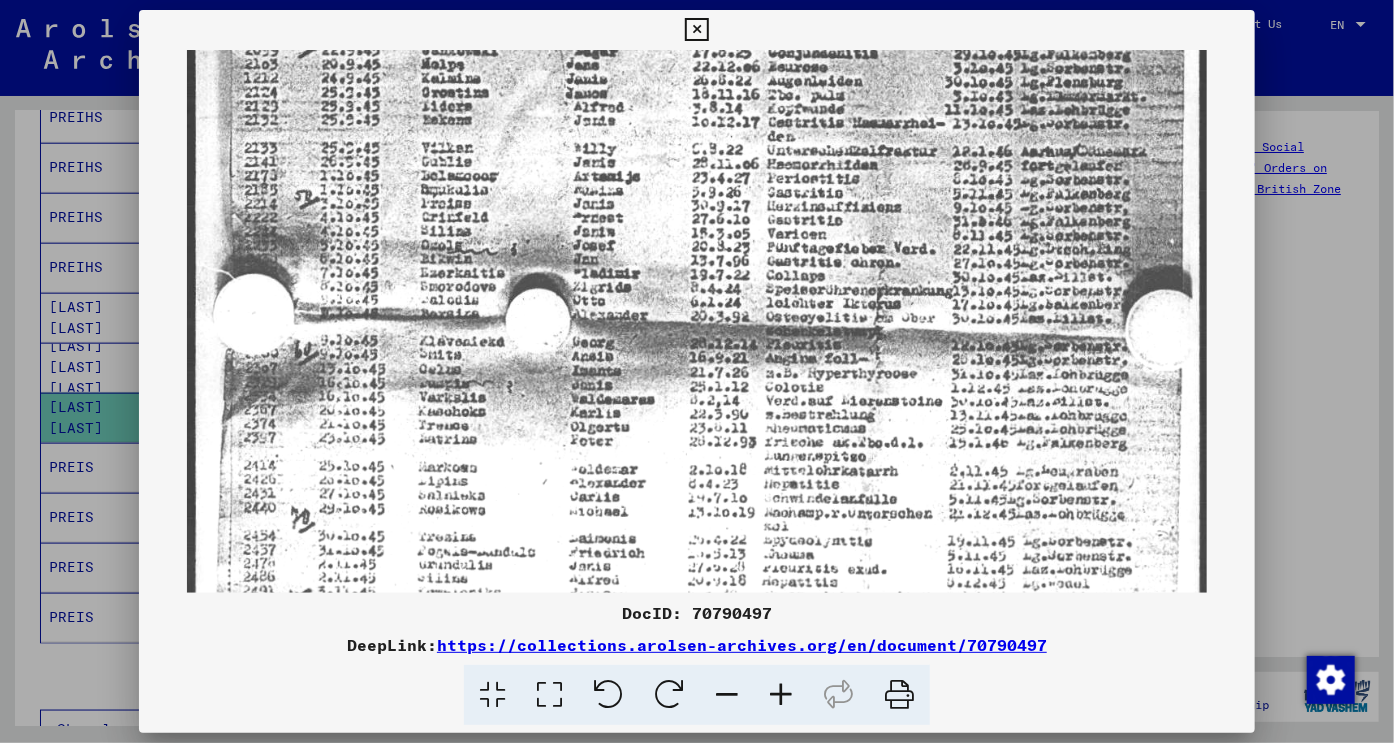 drag, startPoint x: 507, startPoint y: 523, endPoint x: 536, endPoint y: 358, distance: 167.5291 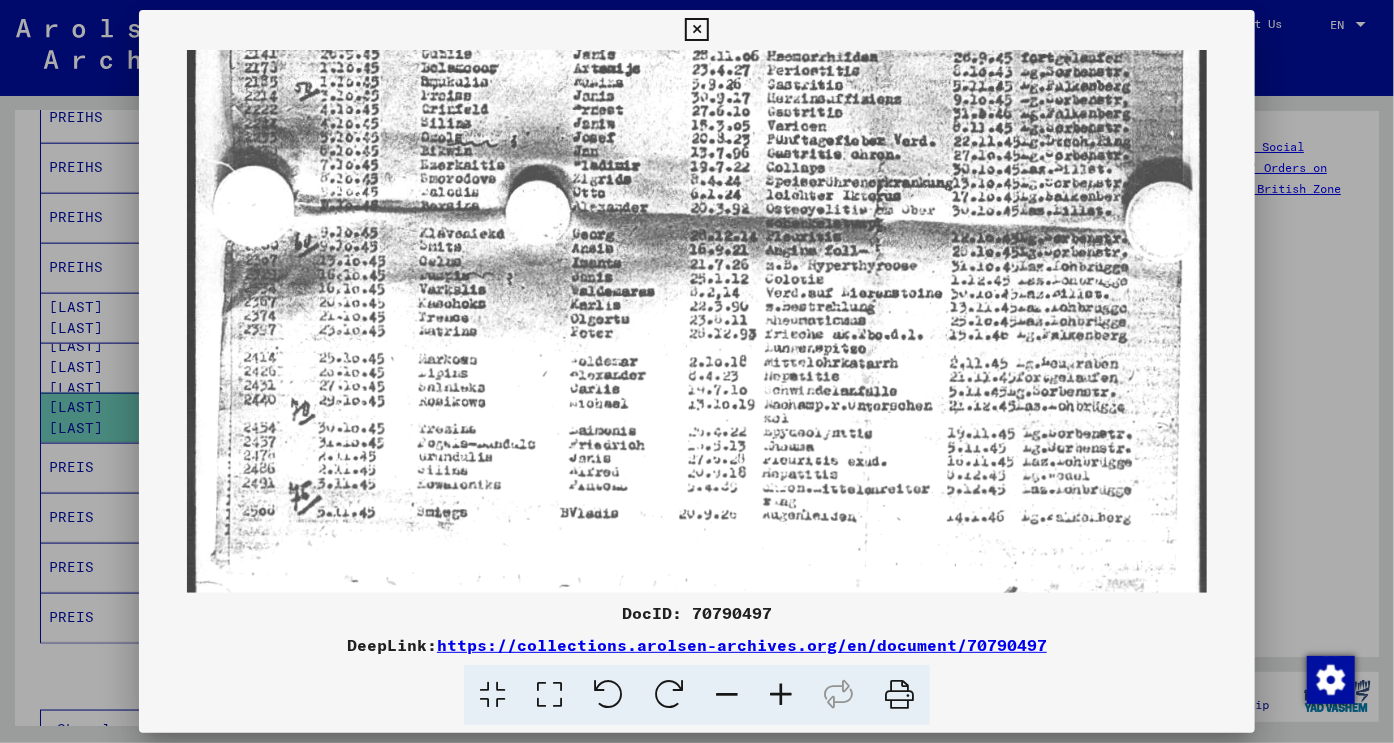 scroll, scrollTop: 872, scrollLeft: 0, axis: vertical 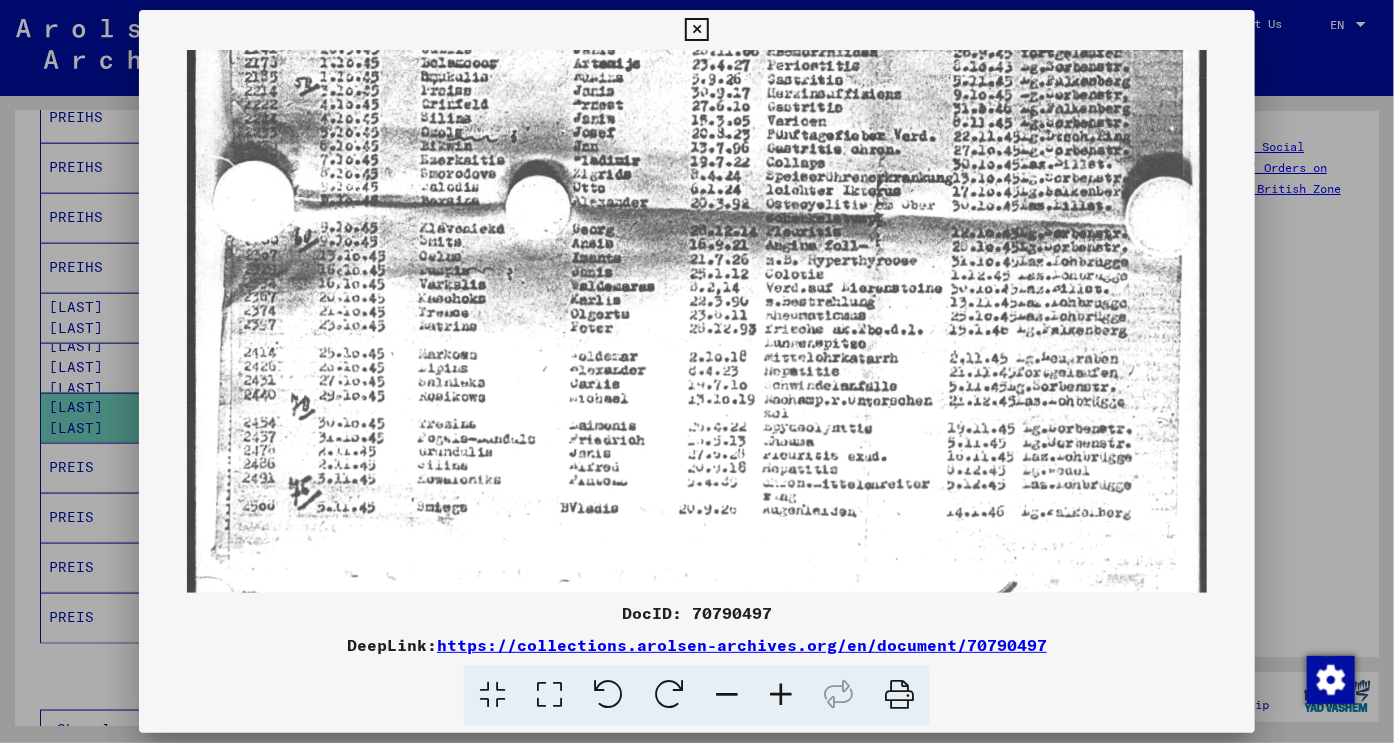 drag, startPoint x: 524, startPoint y: 497, endPoint x: 536, endPoint y: 387, distance: 110.65261 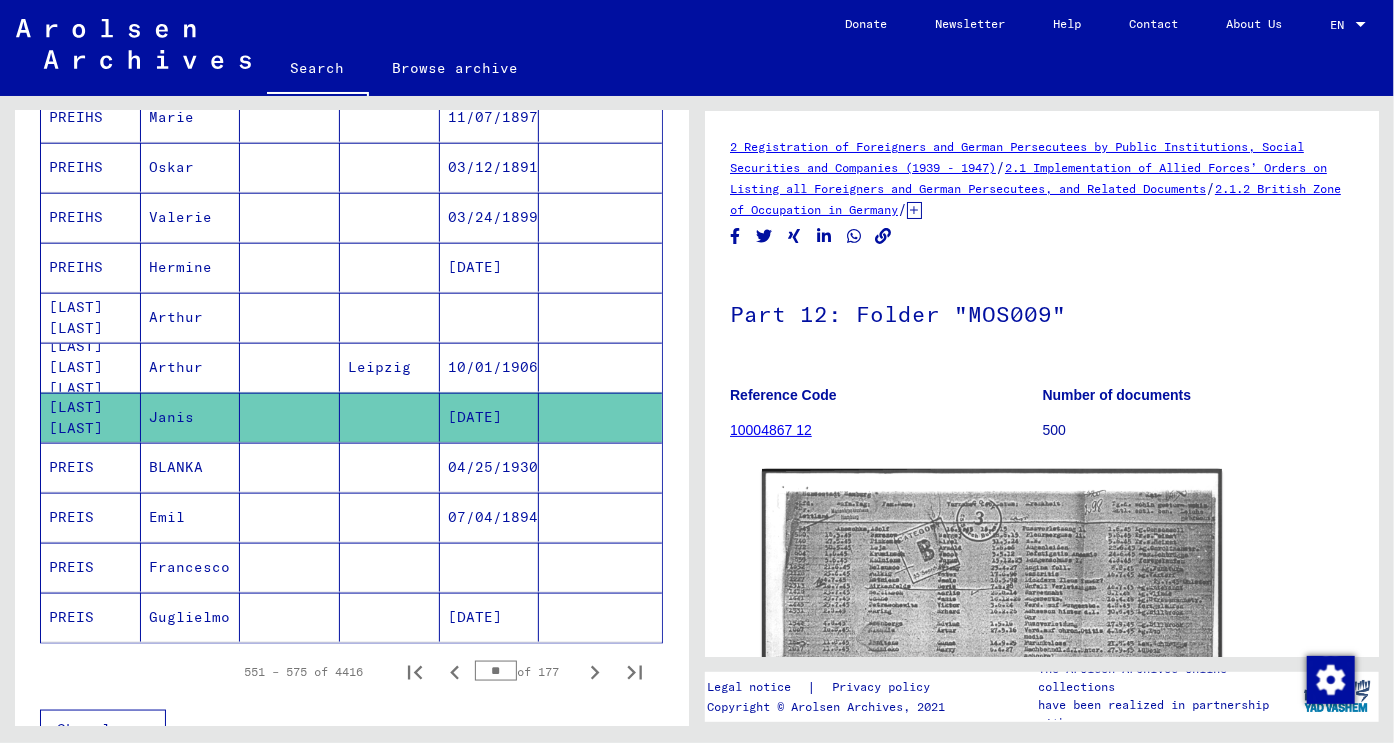click on "07/04/1894" at bounding box center [490, 567] 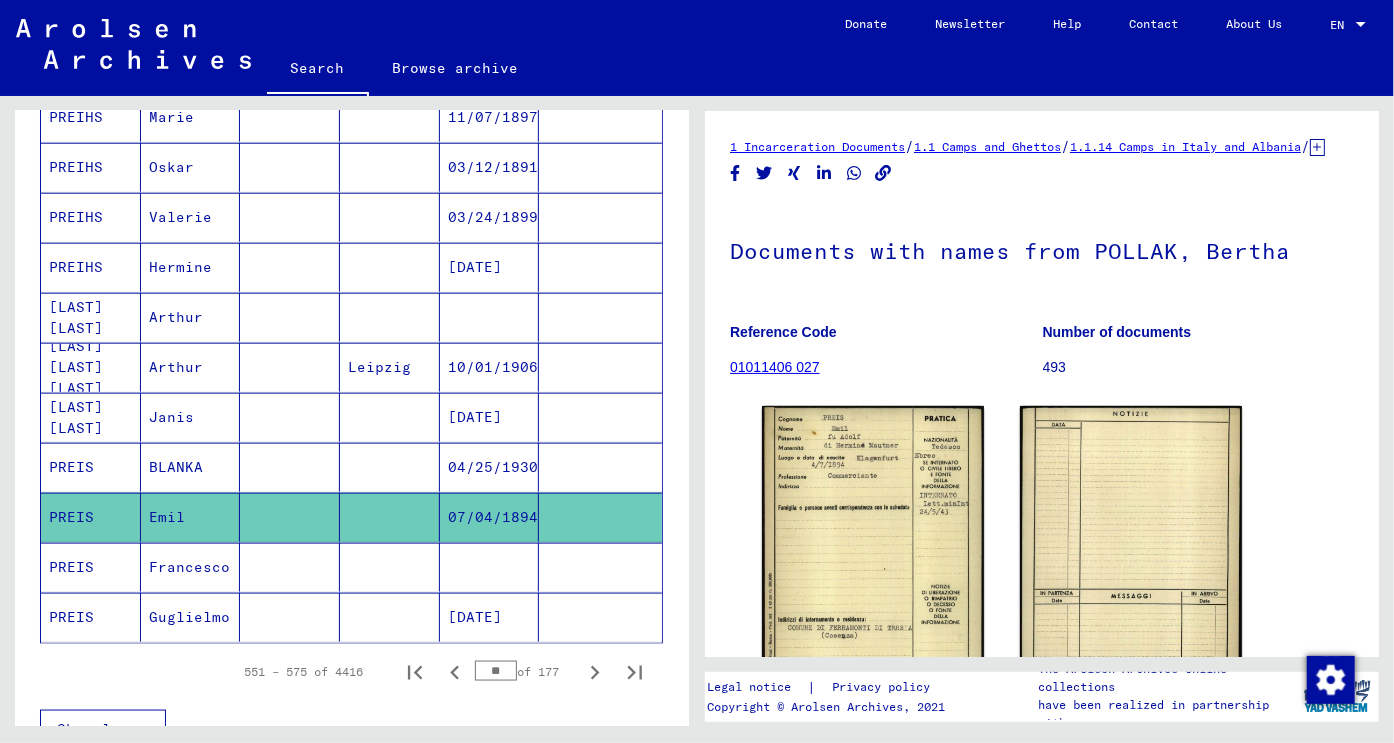 scroll, scrollTop: 0, scrollLeft: 0, axis: both 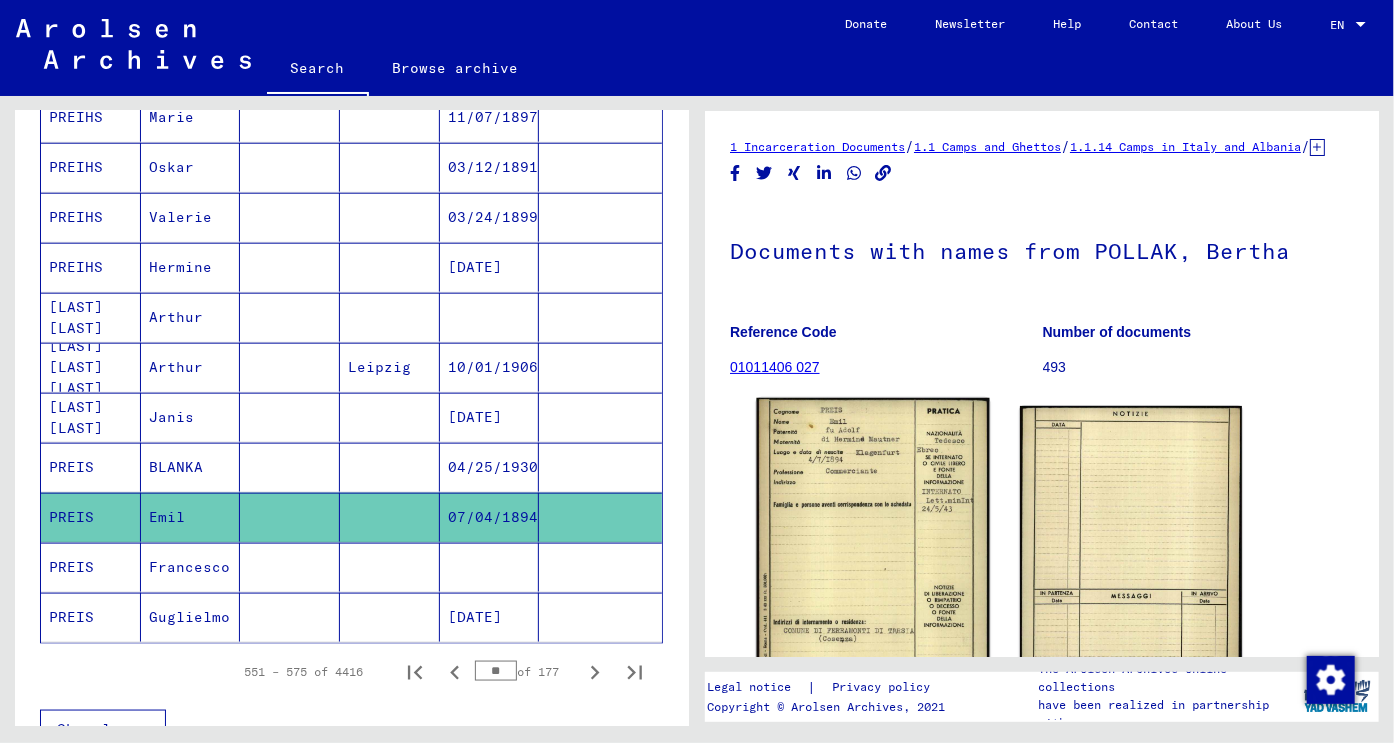 click 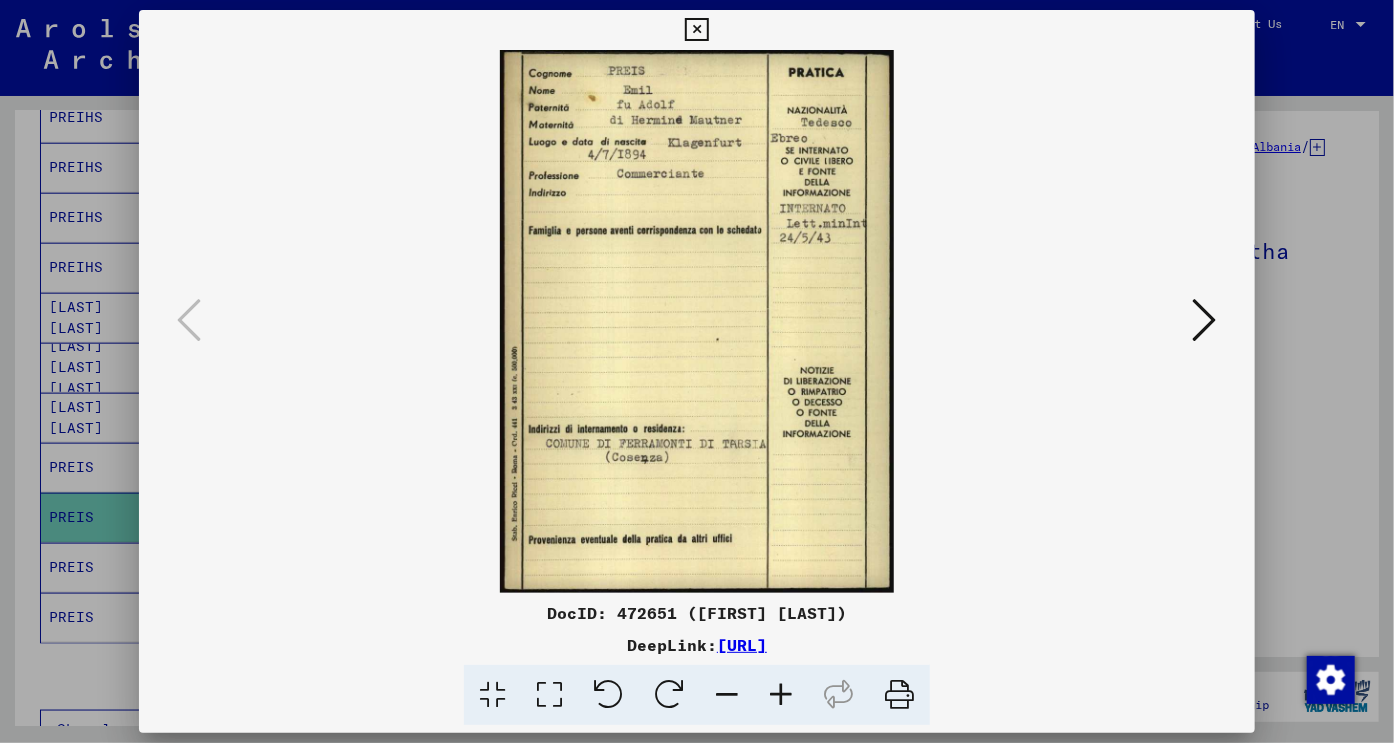 click at bounding box center (696, 30) 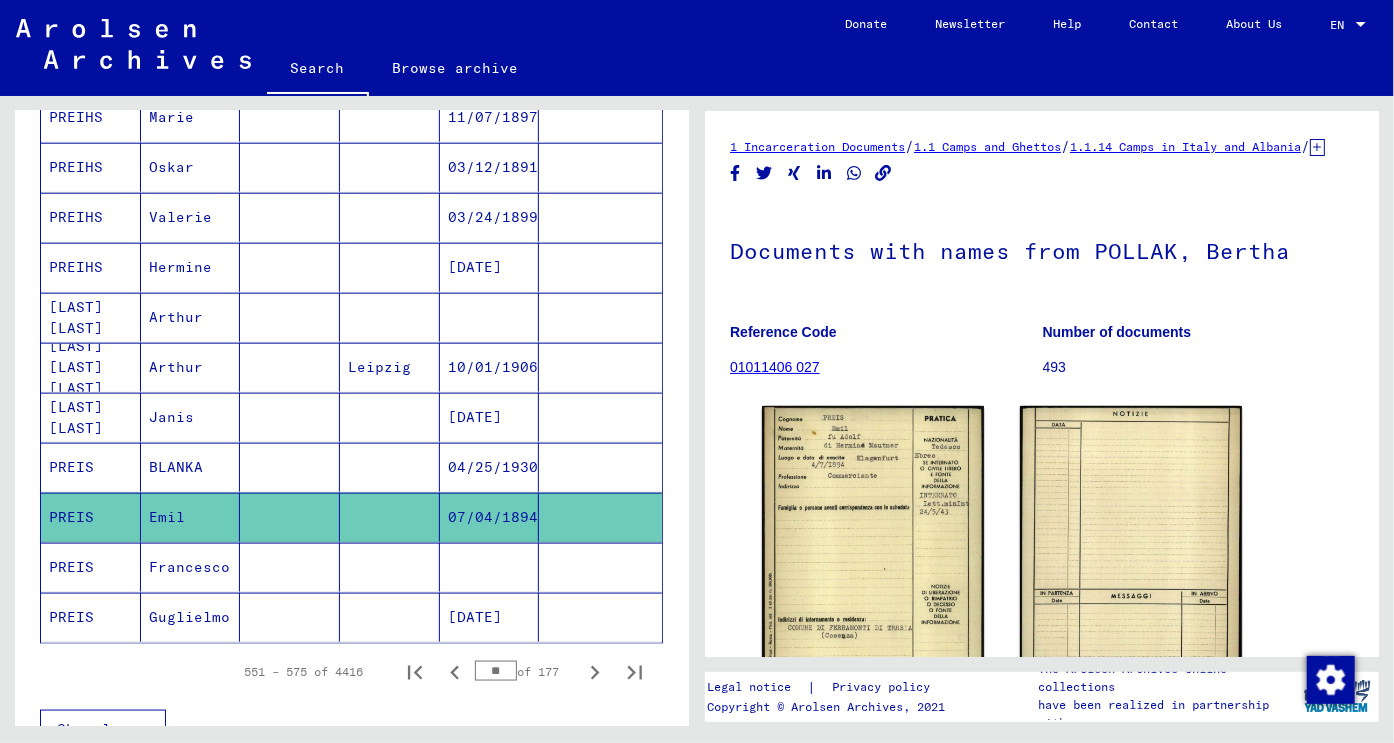 scroll, scrollTop: 1212, scrollLeft: 0, axis: vertical 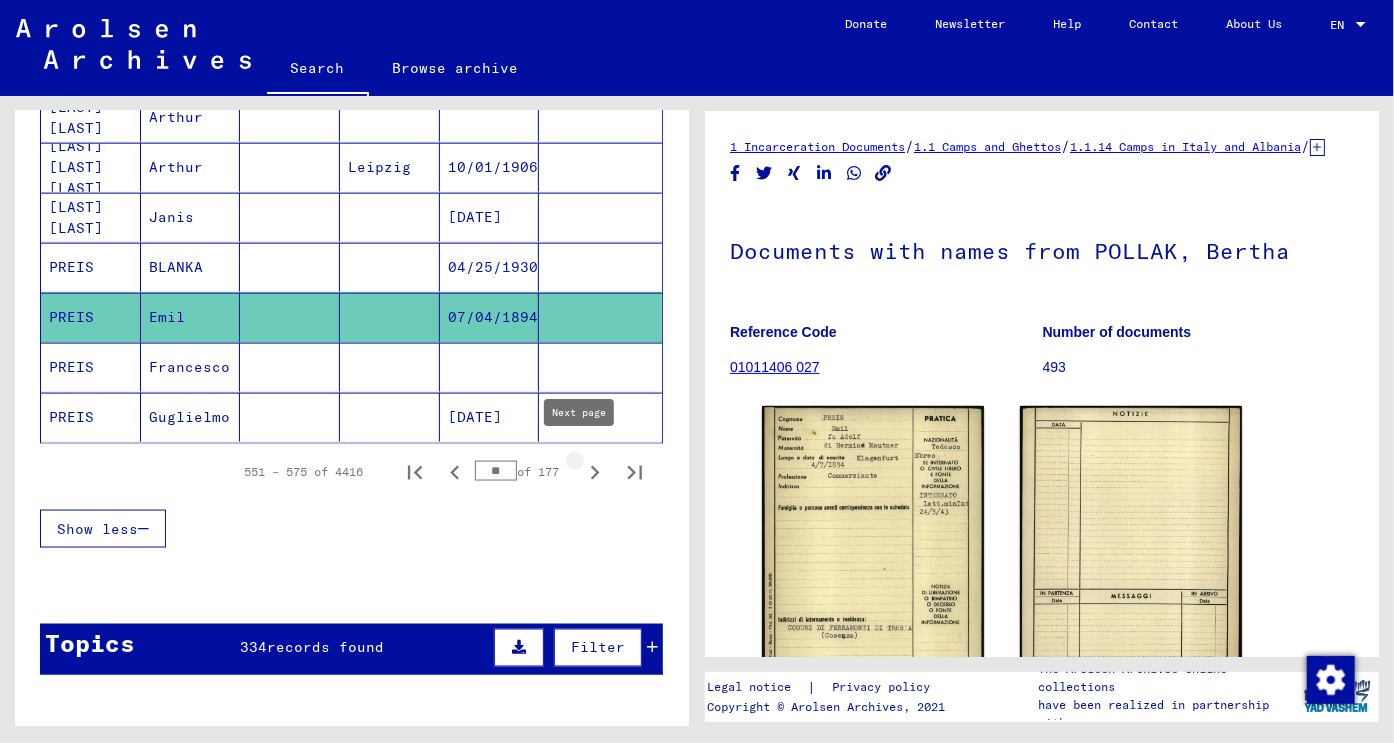 click 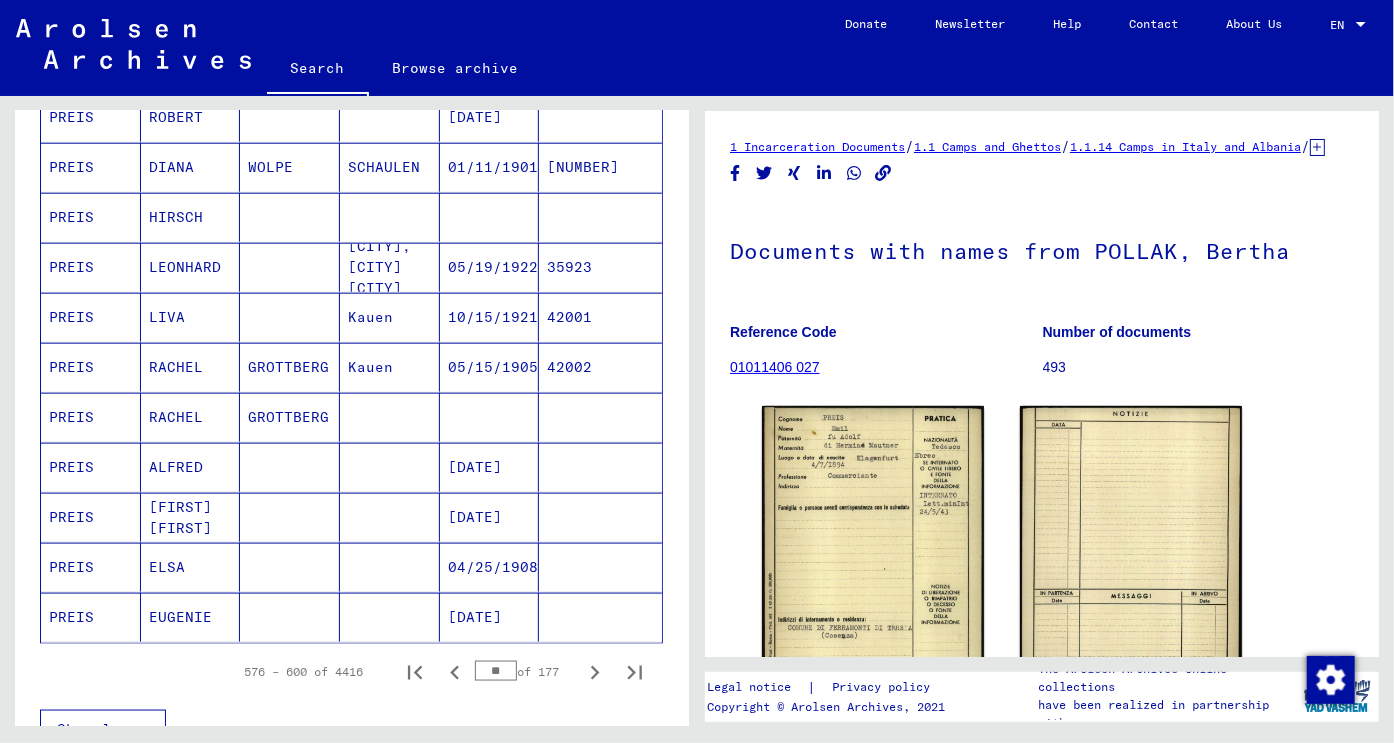 scroll, scrollTop: 1412, scrollLeft: 0, axis: vertical 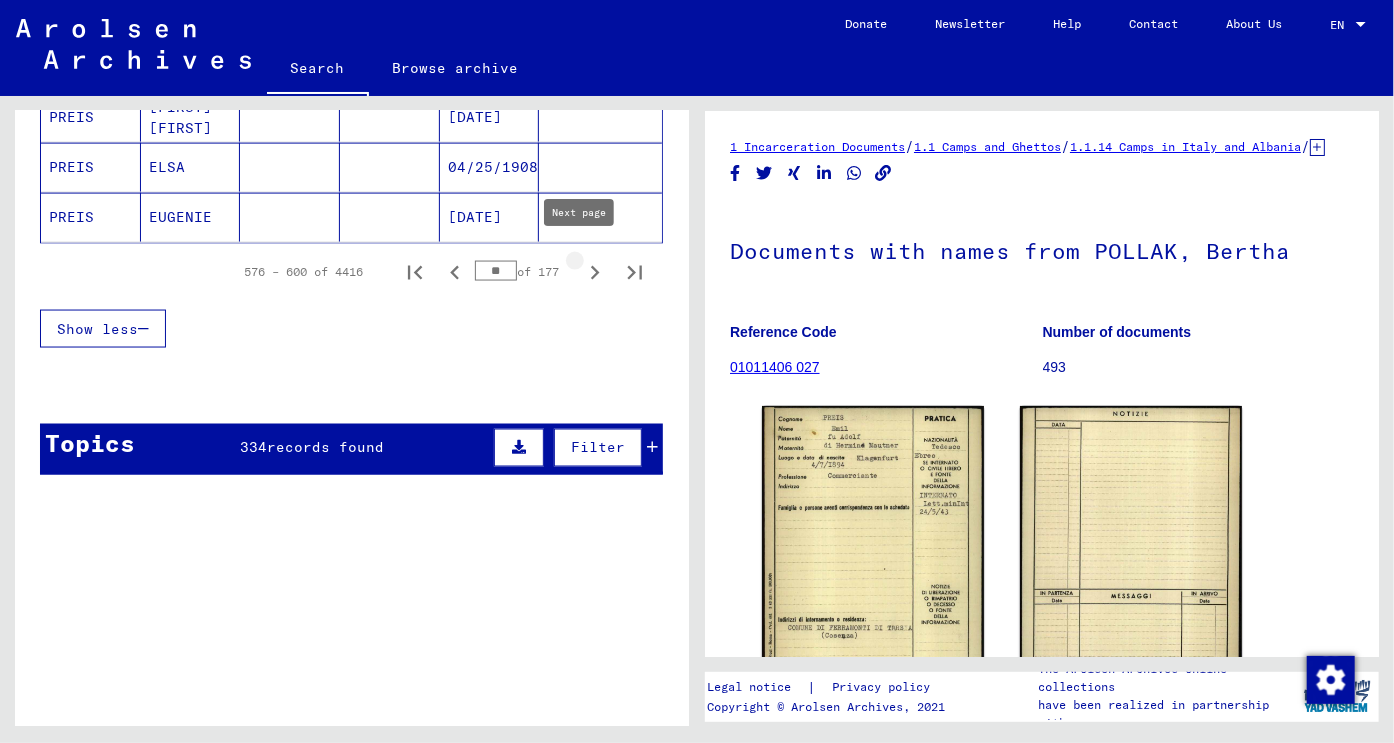 click 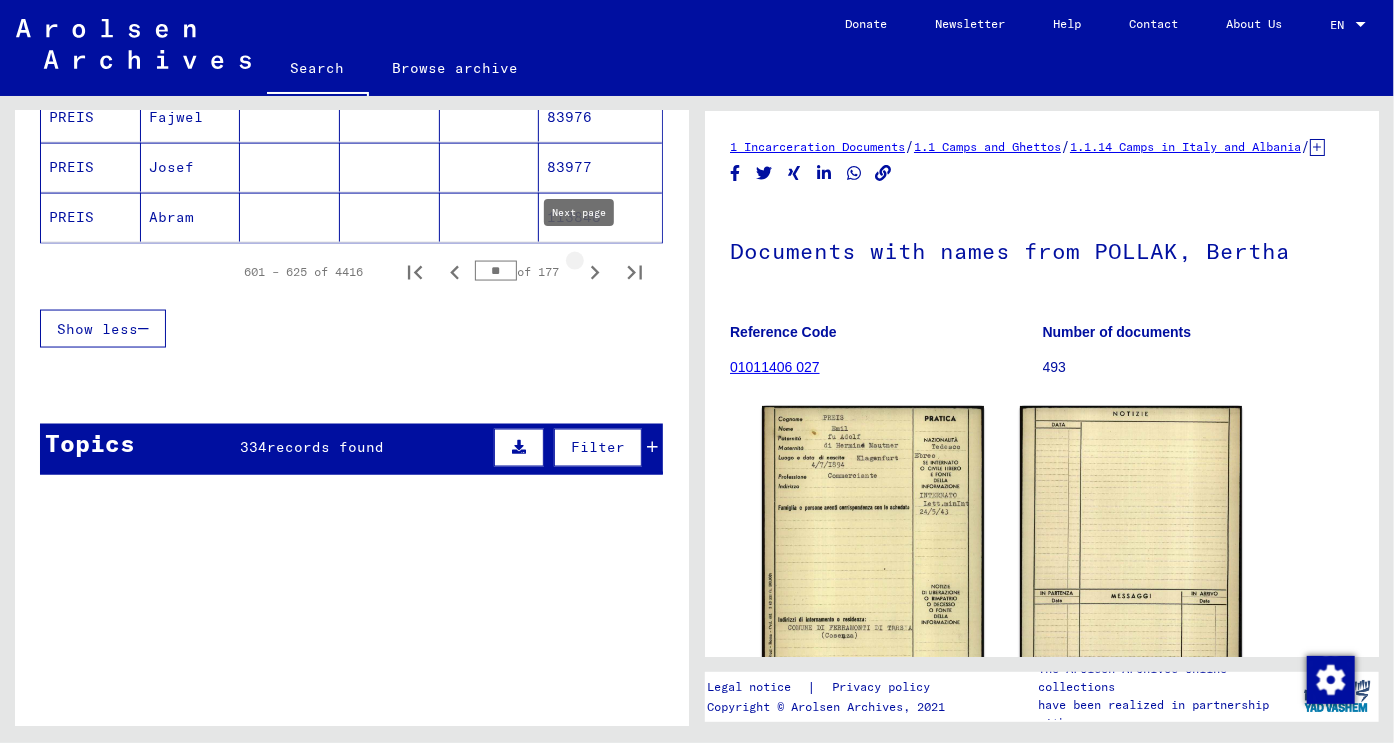 click 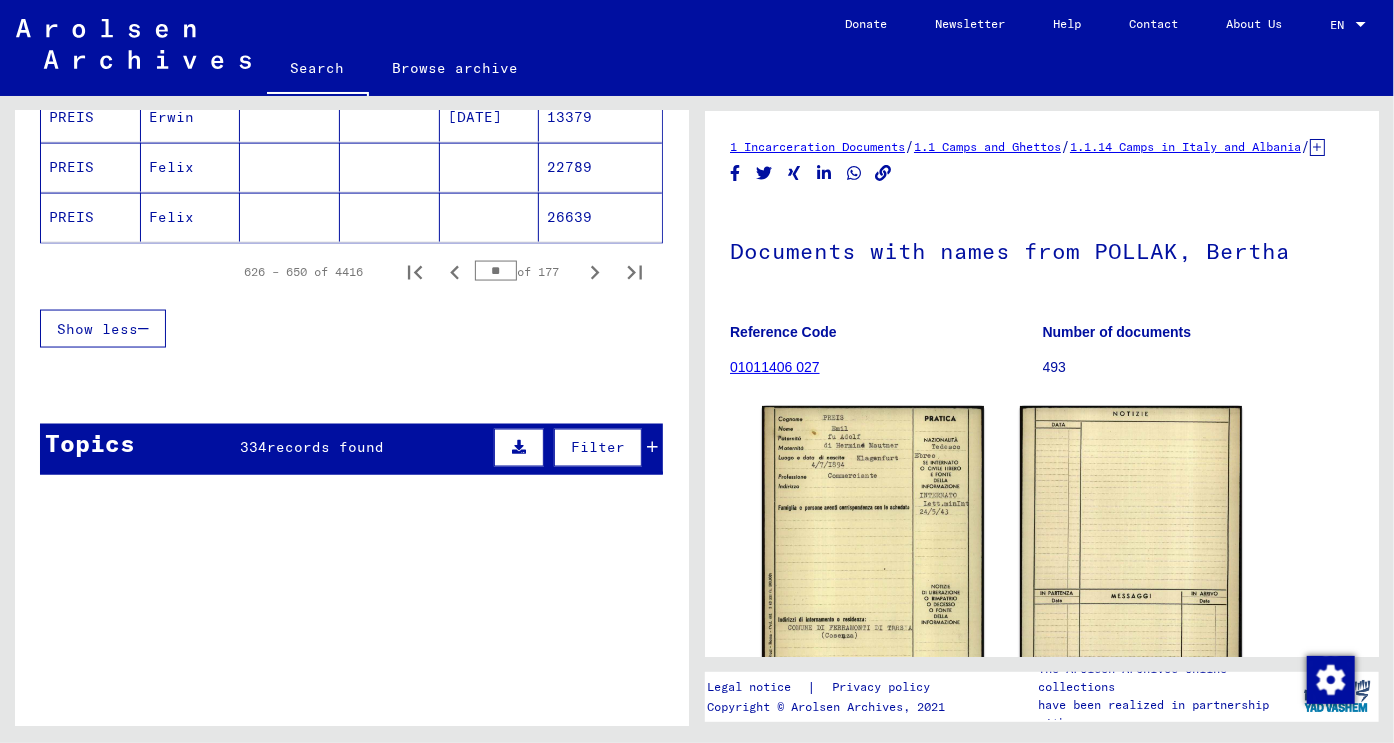 click 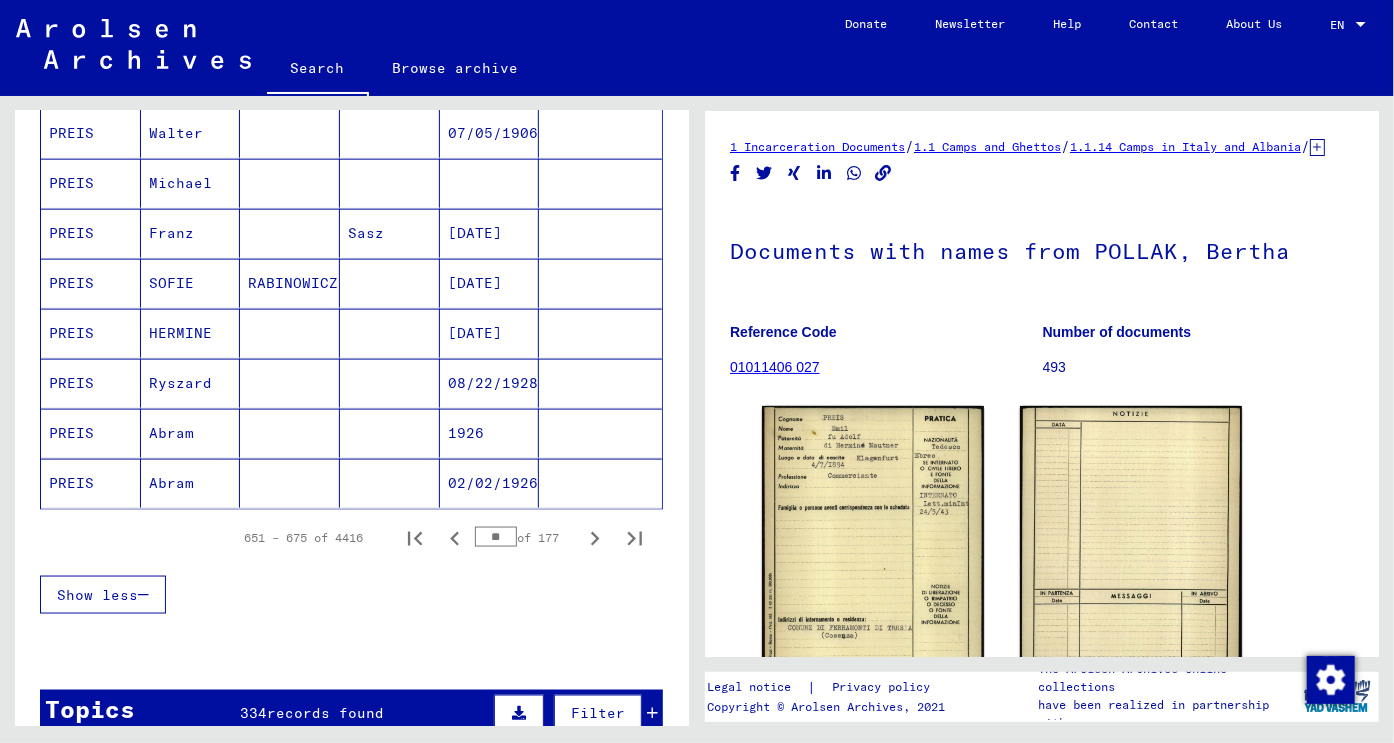 scroll, scrollTop: 1312, scrollLeft: 0, axis: vertical 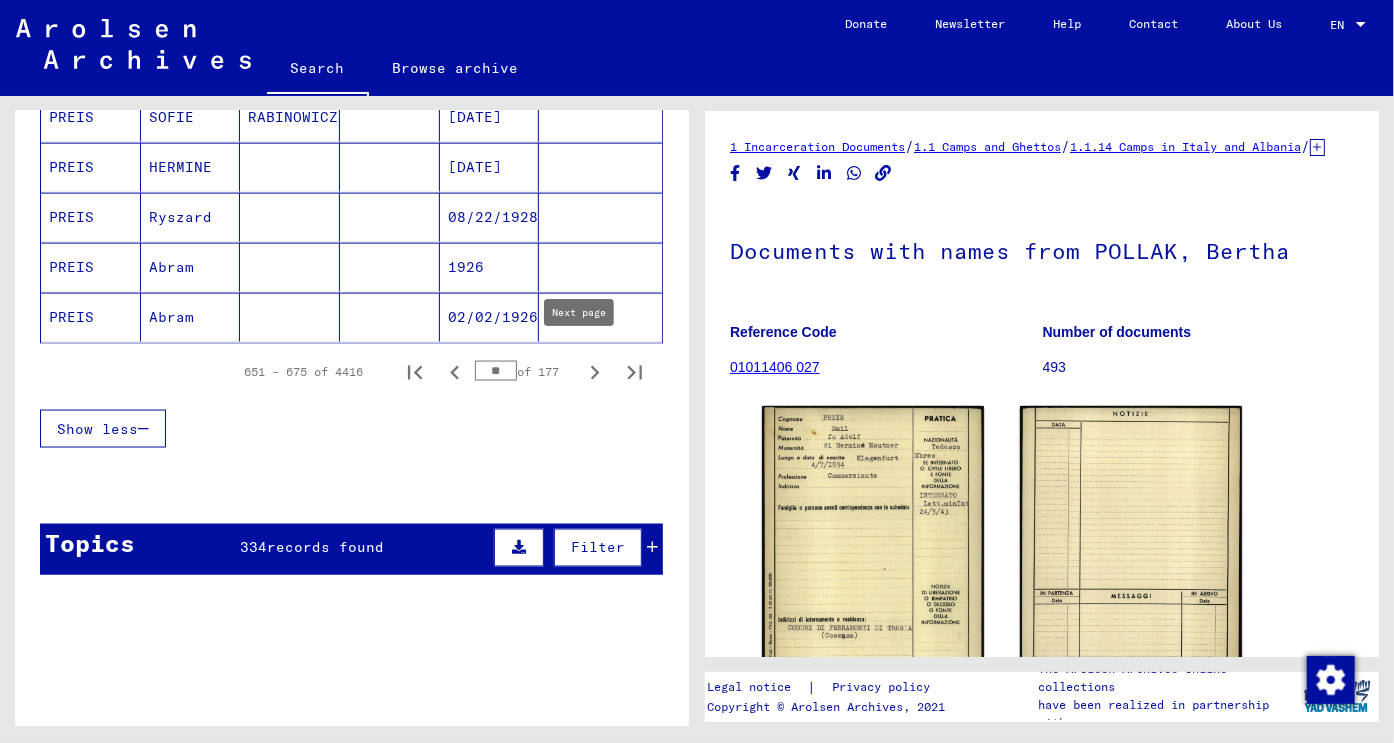 click 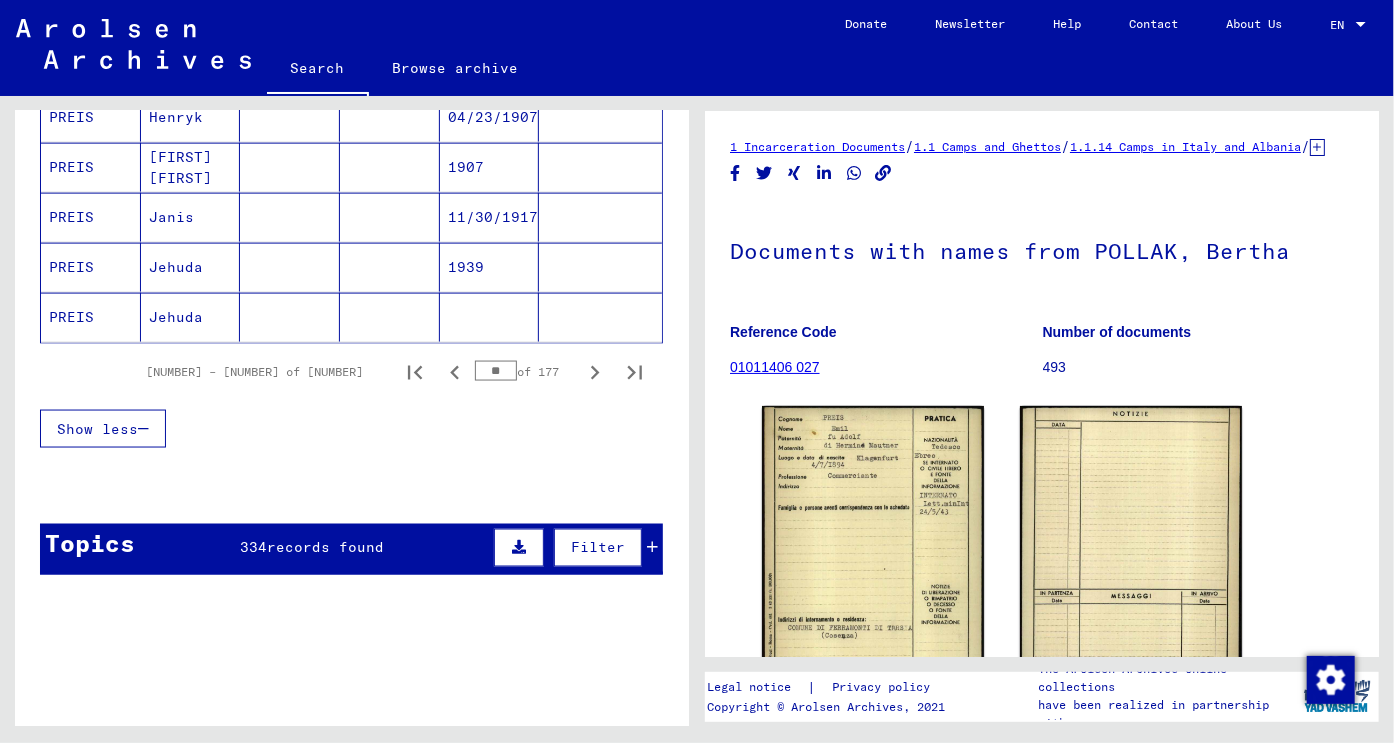 click on "11/30/1917" at bounding box center (490, 267) 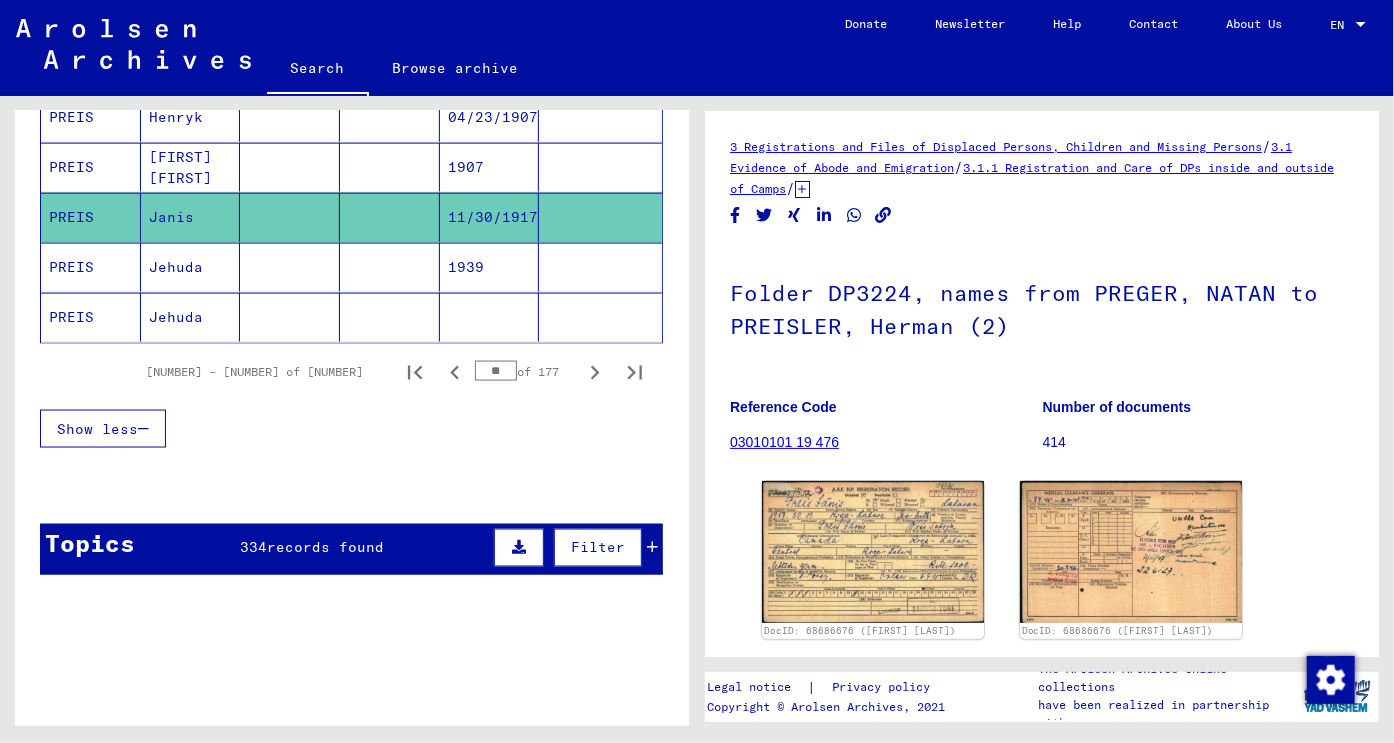 scroll, scrollTop: 0, scrollLeft: 0, axis: both 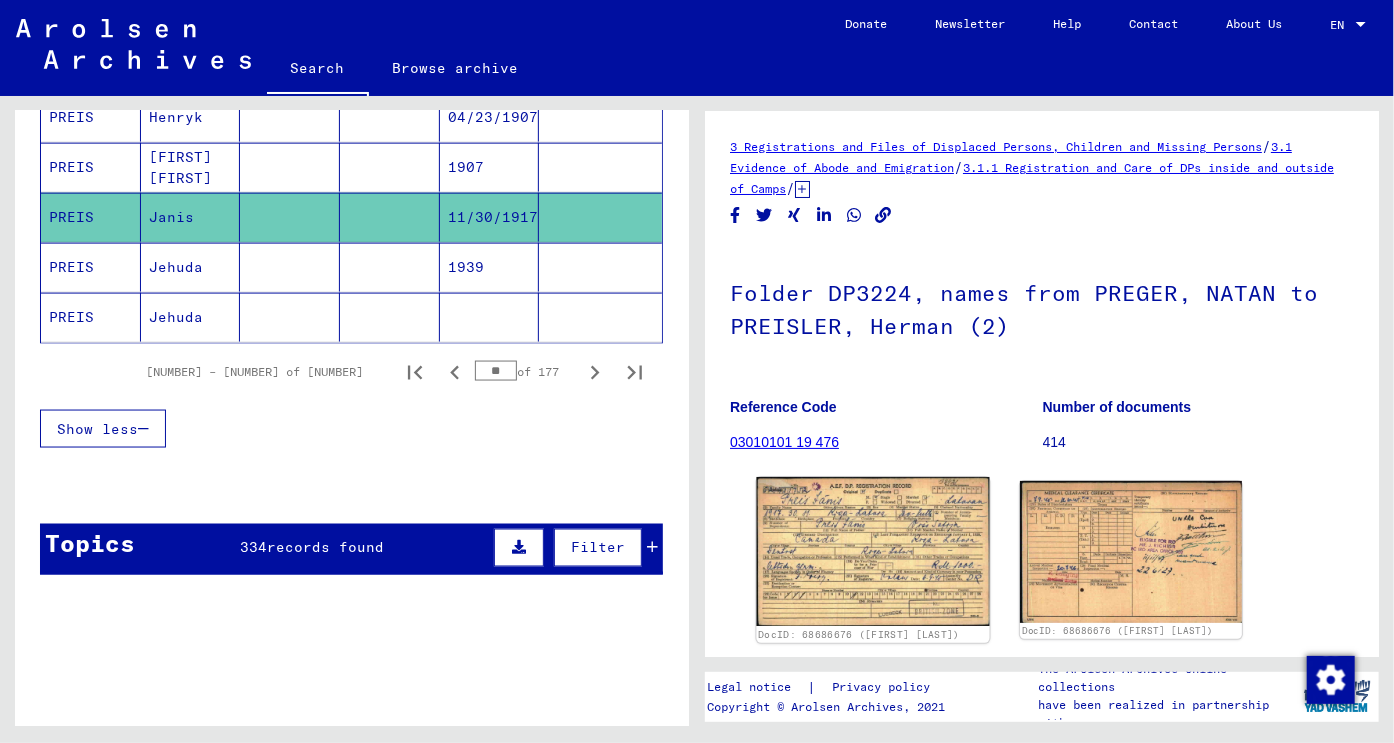 click 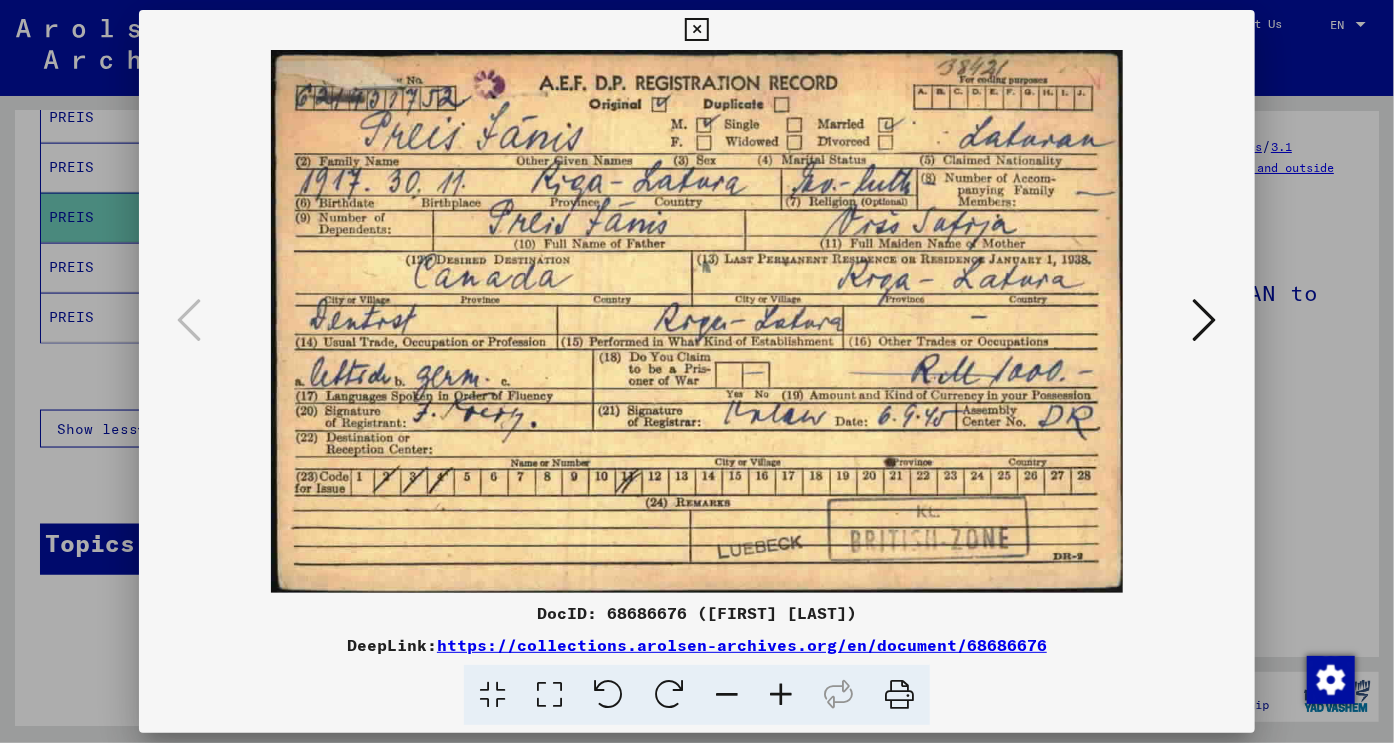 click at bounding box center (696, 30) 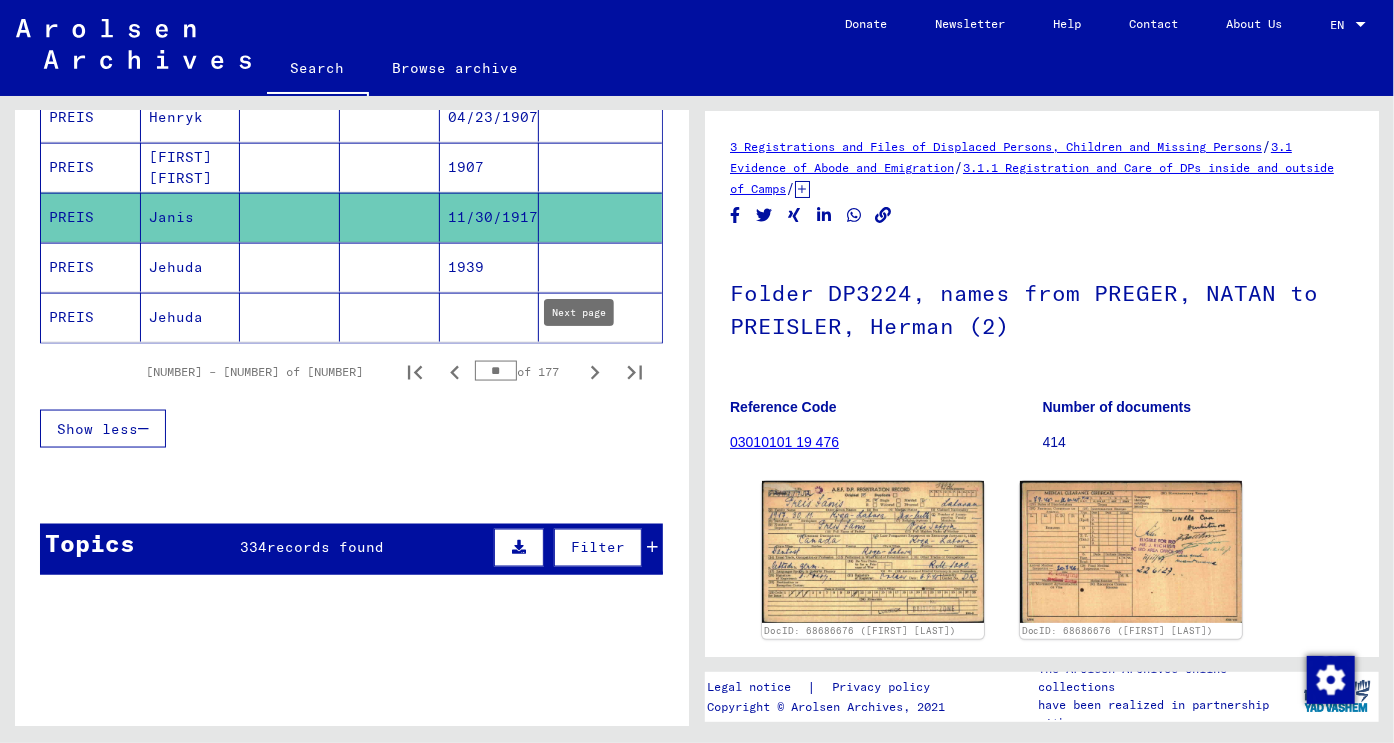 click 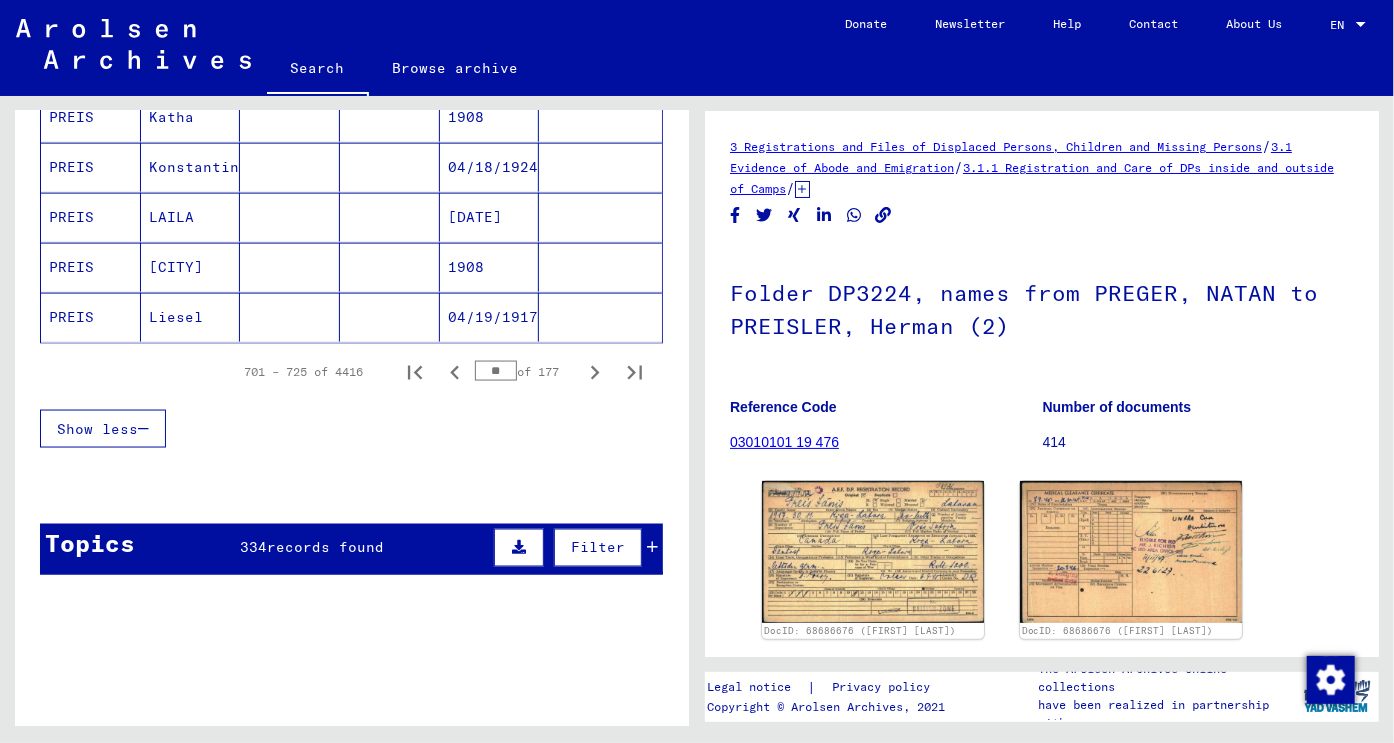 click on "[DATE]" at bounding box center (490, 267) 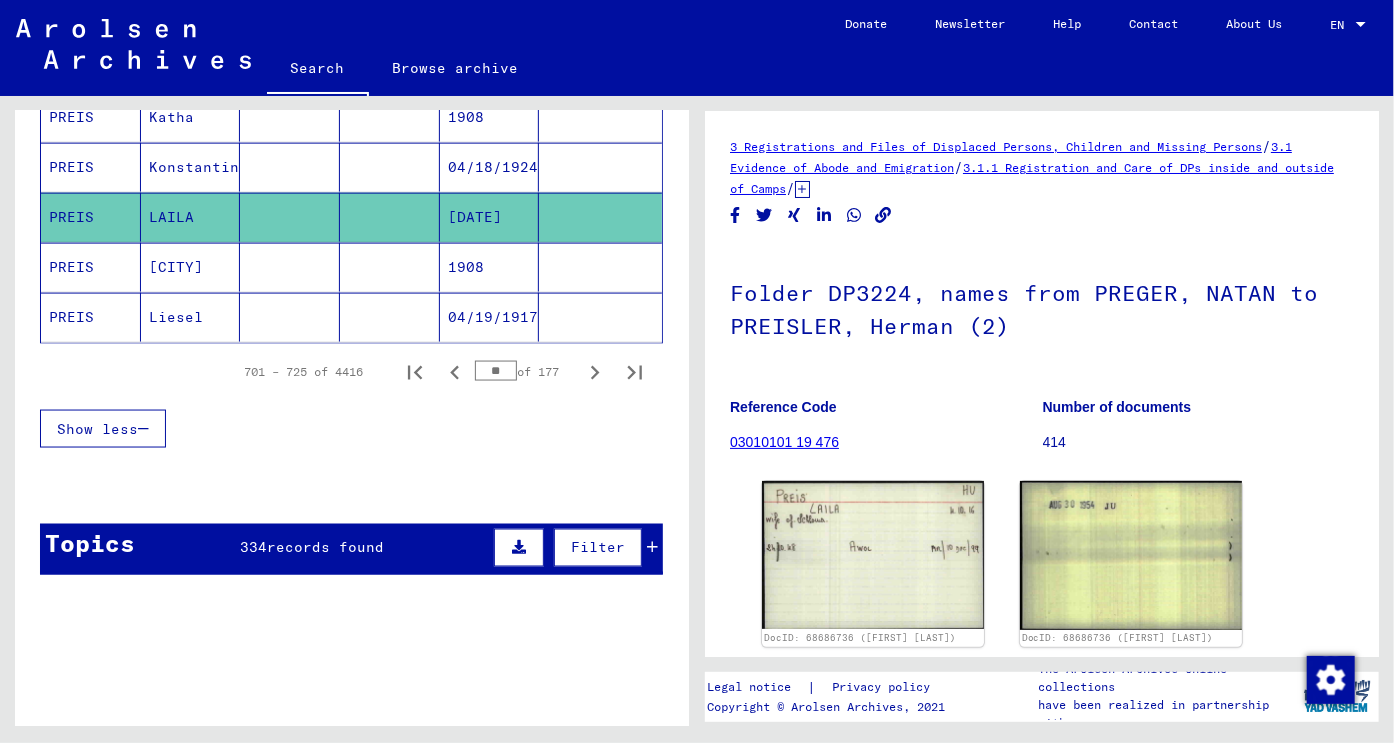 scroll, scrollTop: 0, scrollLeft: 0, axis: both 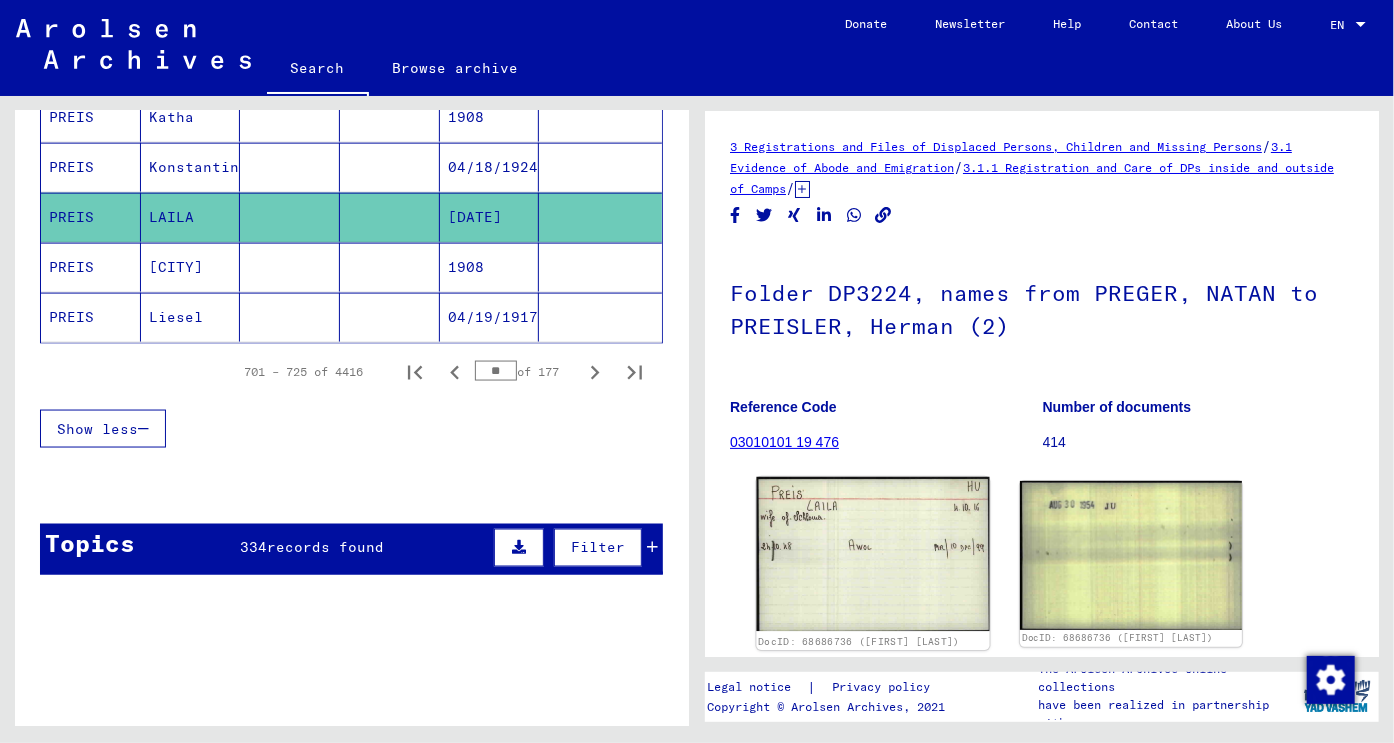 click 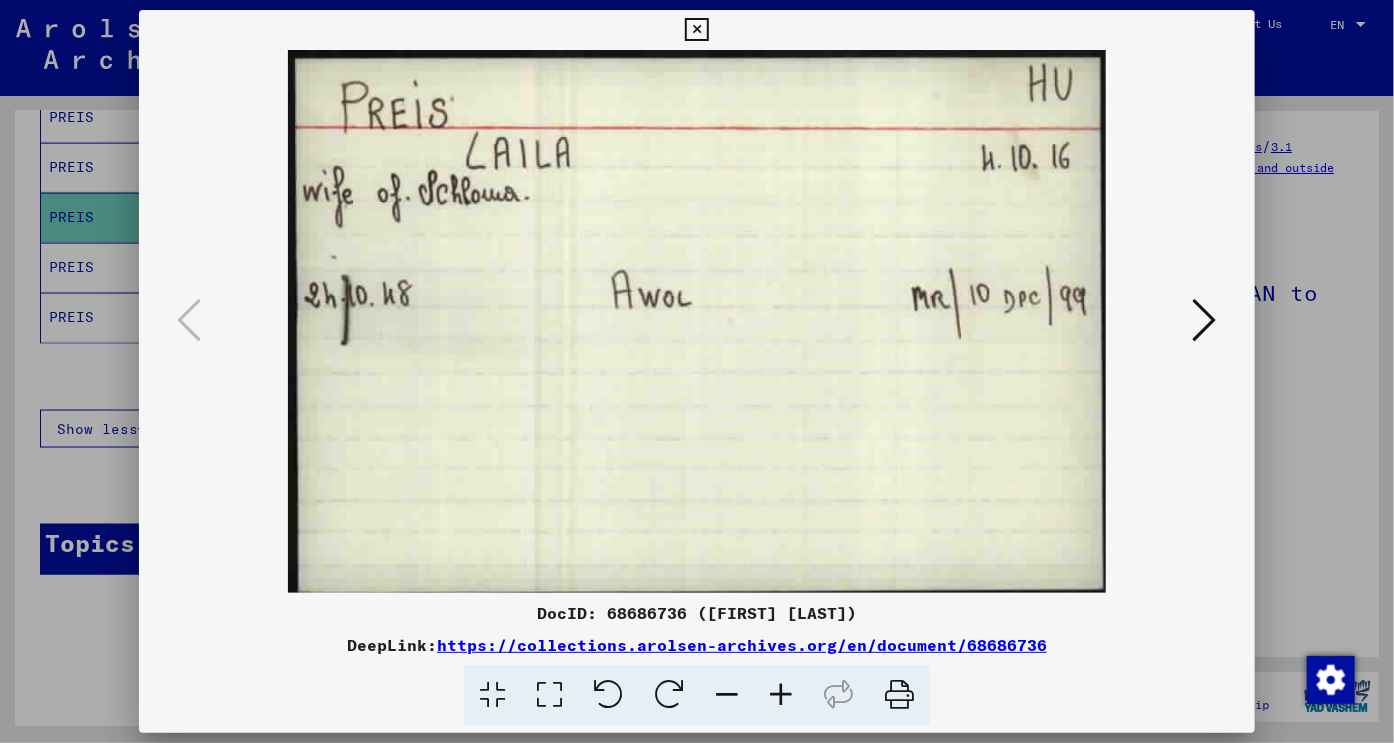 click at bounding box center [696, 30] 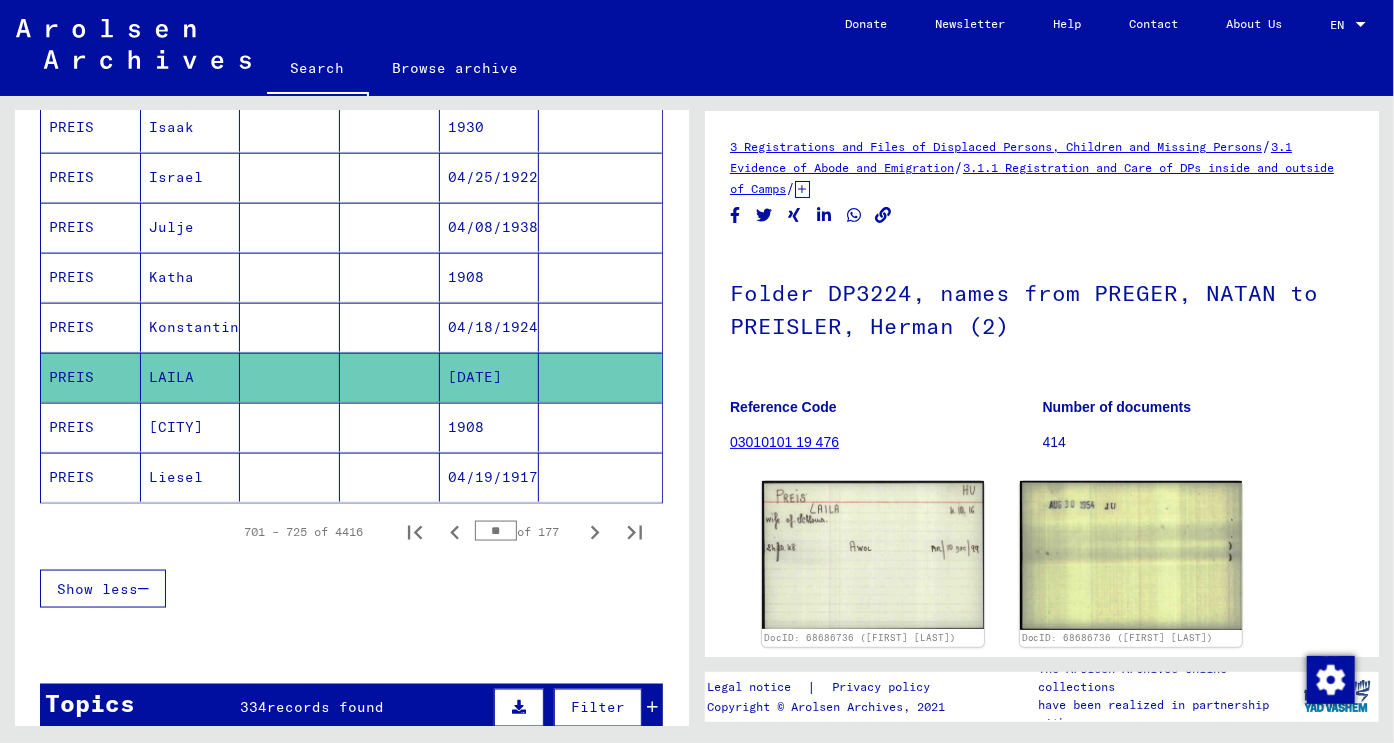 scroll, scrollTop: 1312, scrollLeft: 0, axis: vertical 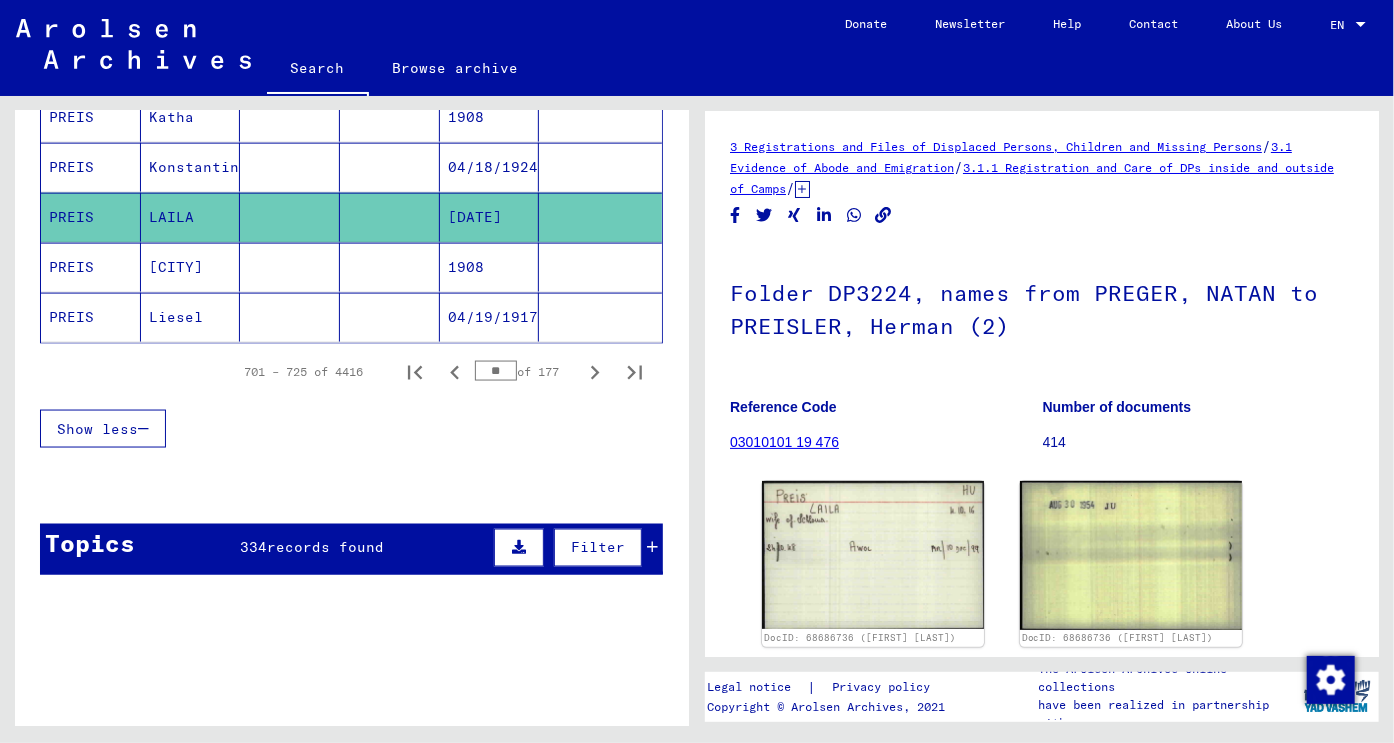 click 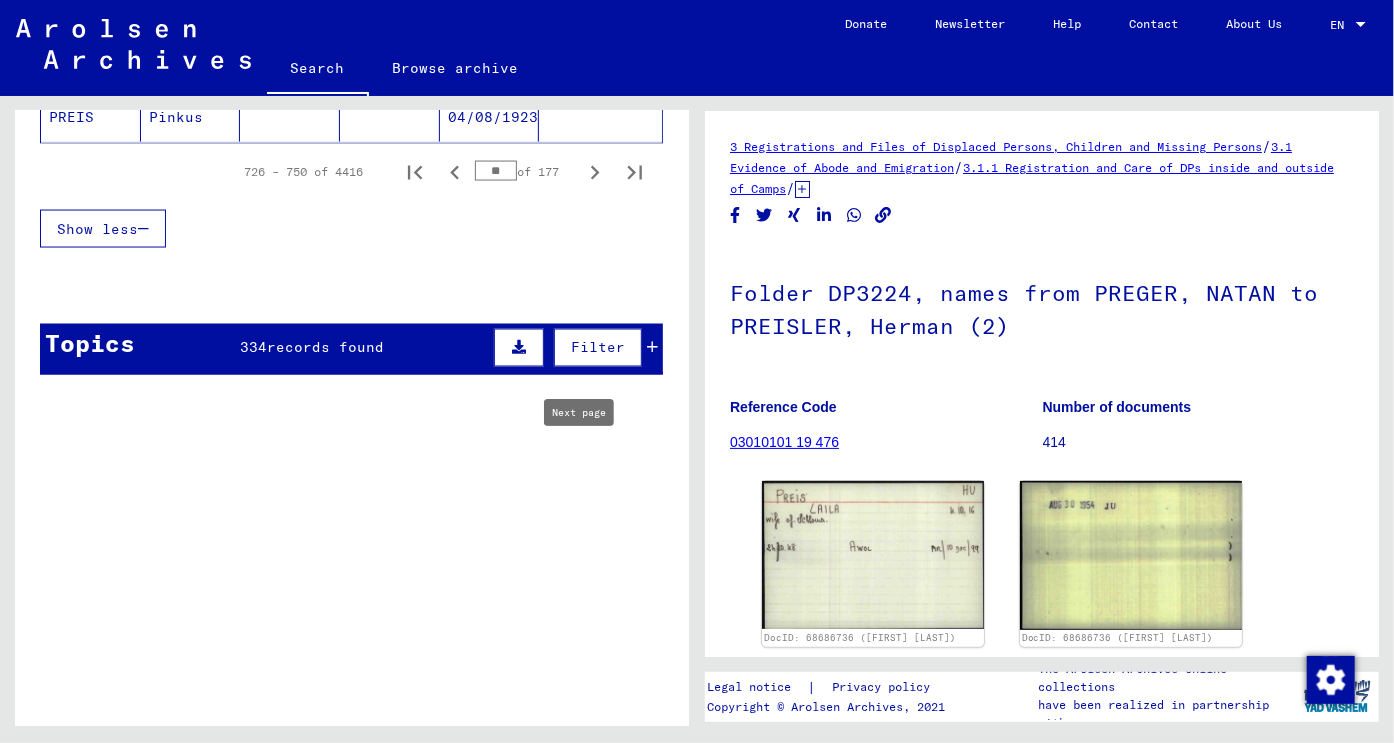 scroll, scrollTop: 1212, scrollLeft: 0, axis: vertical 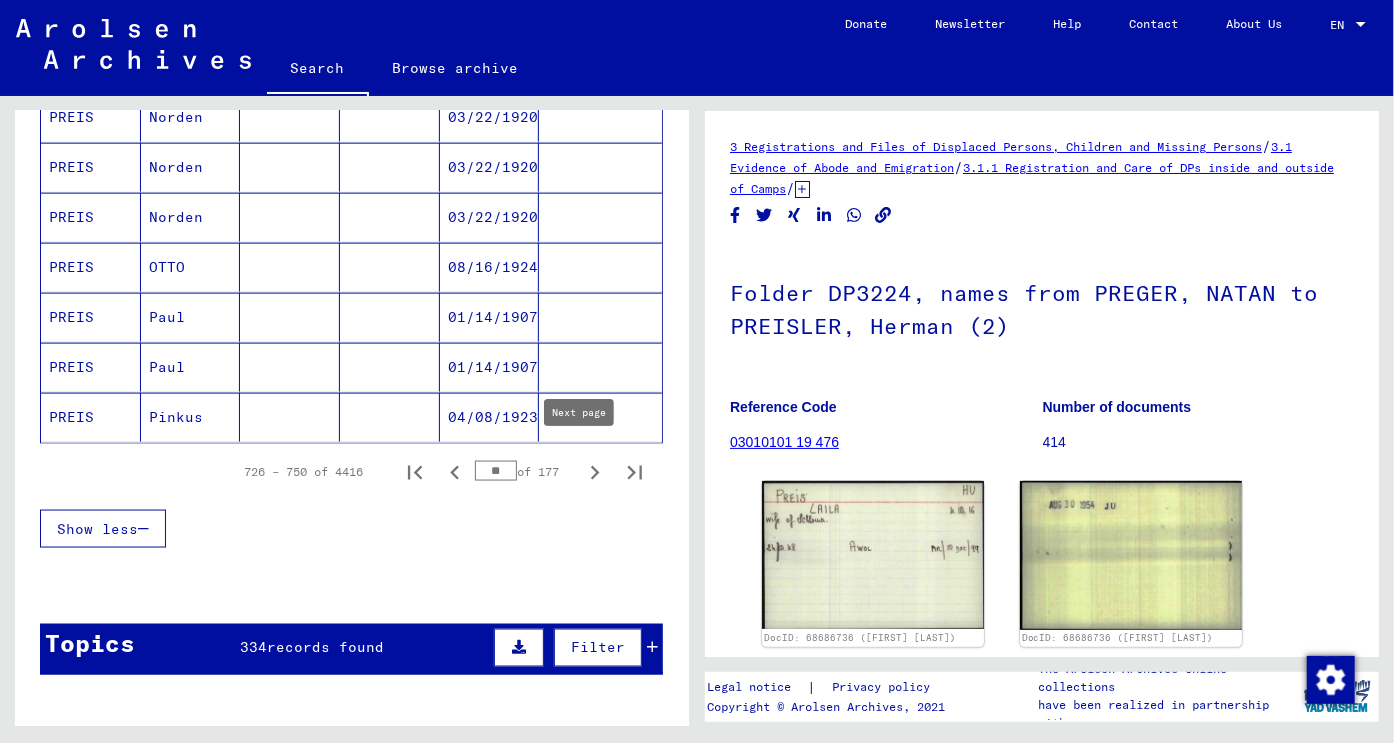 click 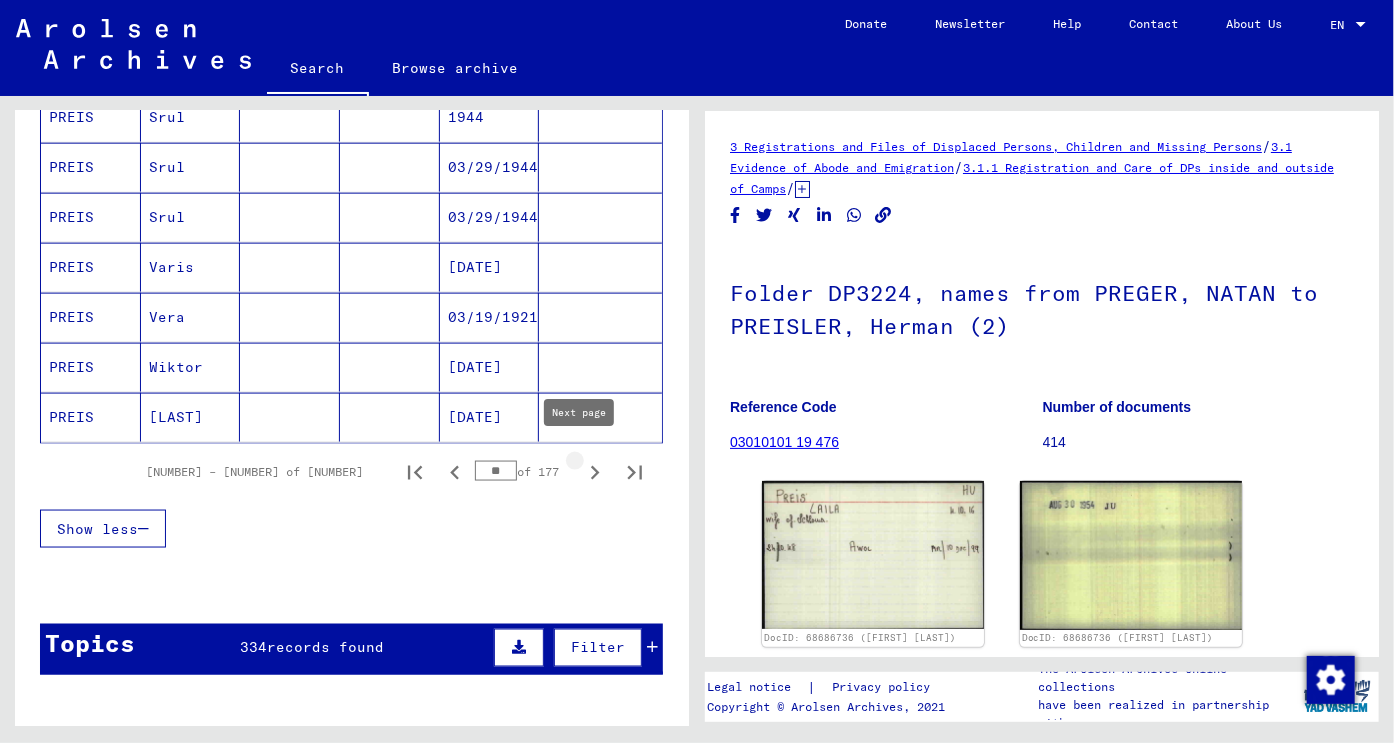 type on "**" 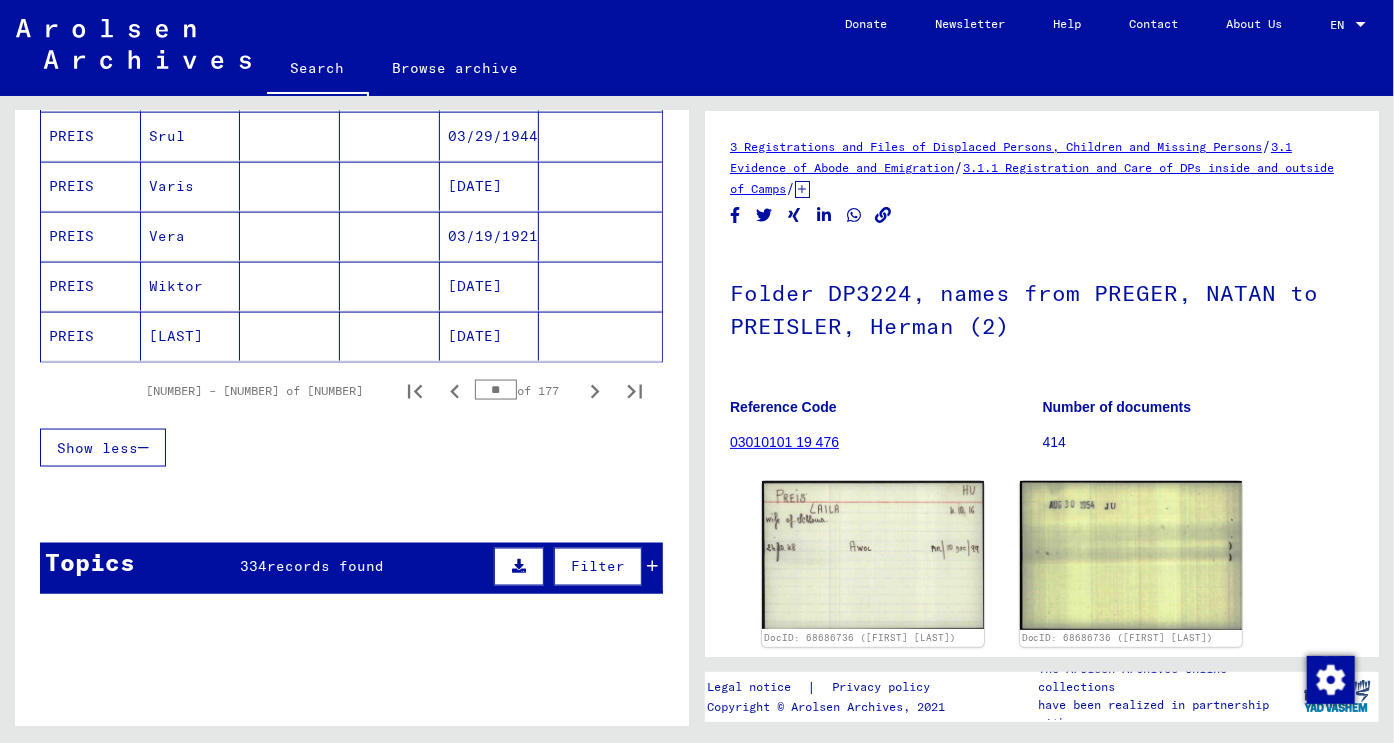 scroll, scrollTop: 1300, scrollLeft: 0, axis: vertical 